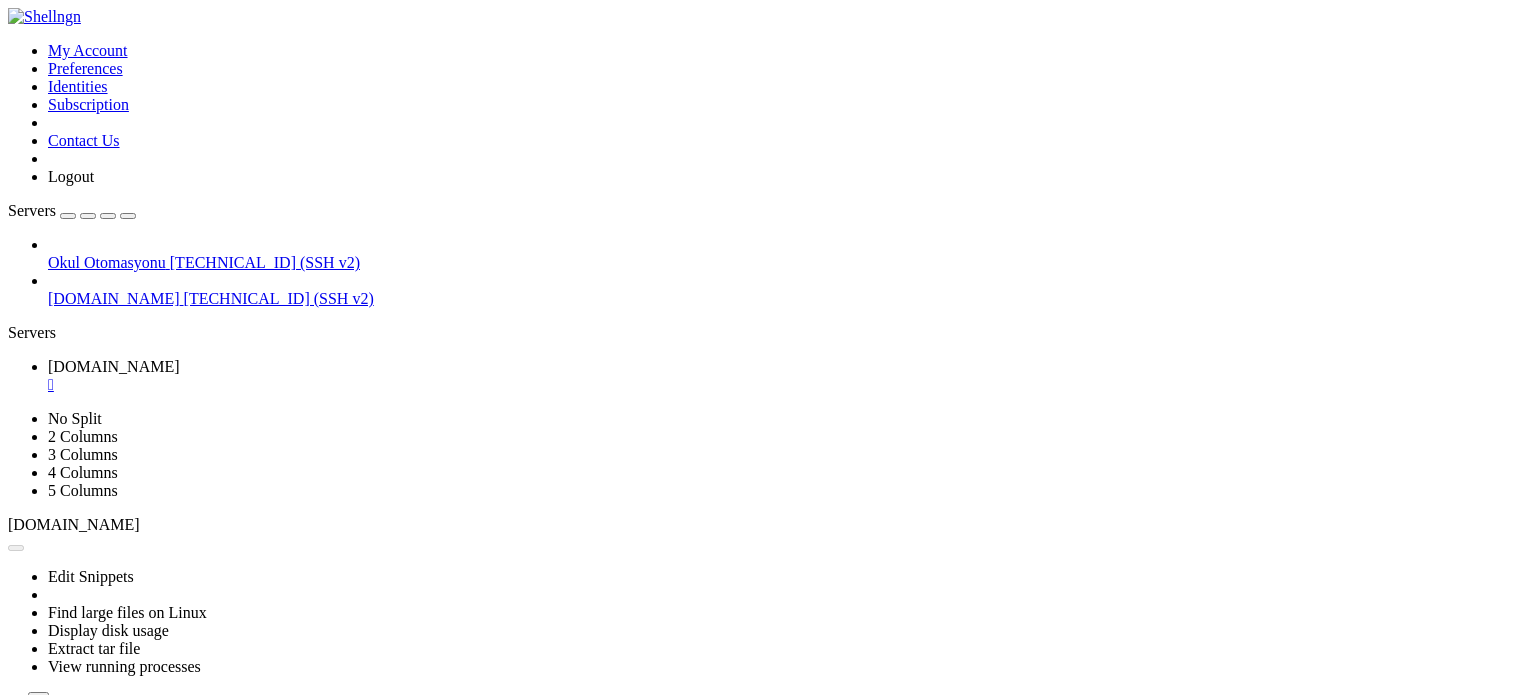 scroll, scrollTop: 0, scrollLeft: 0, axis: both 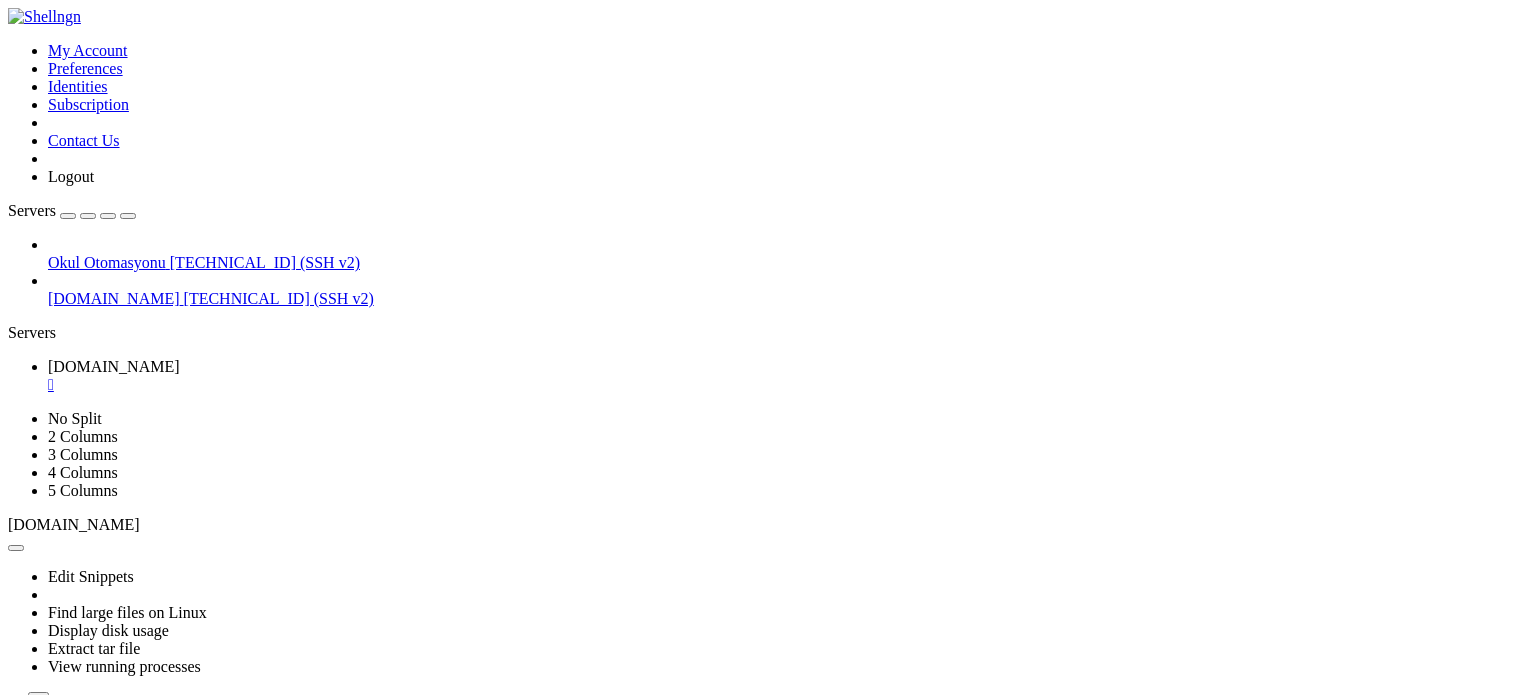 click 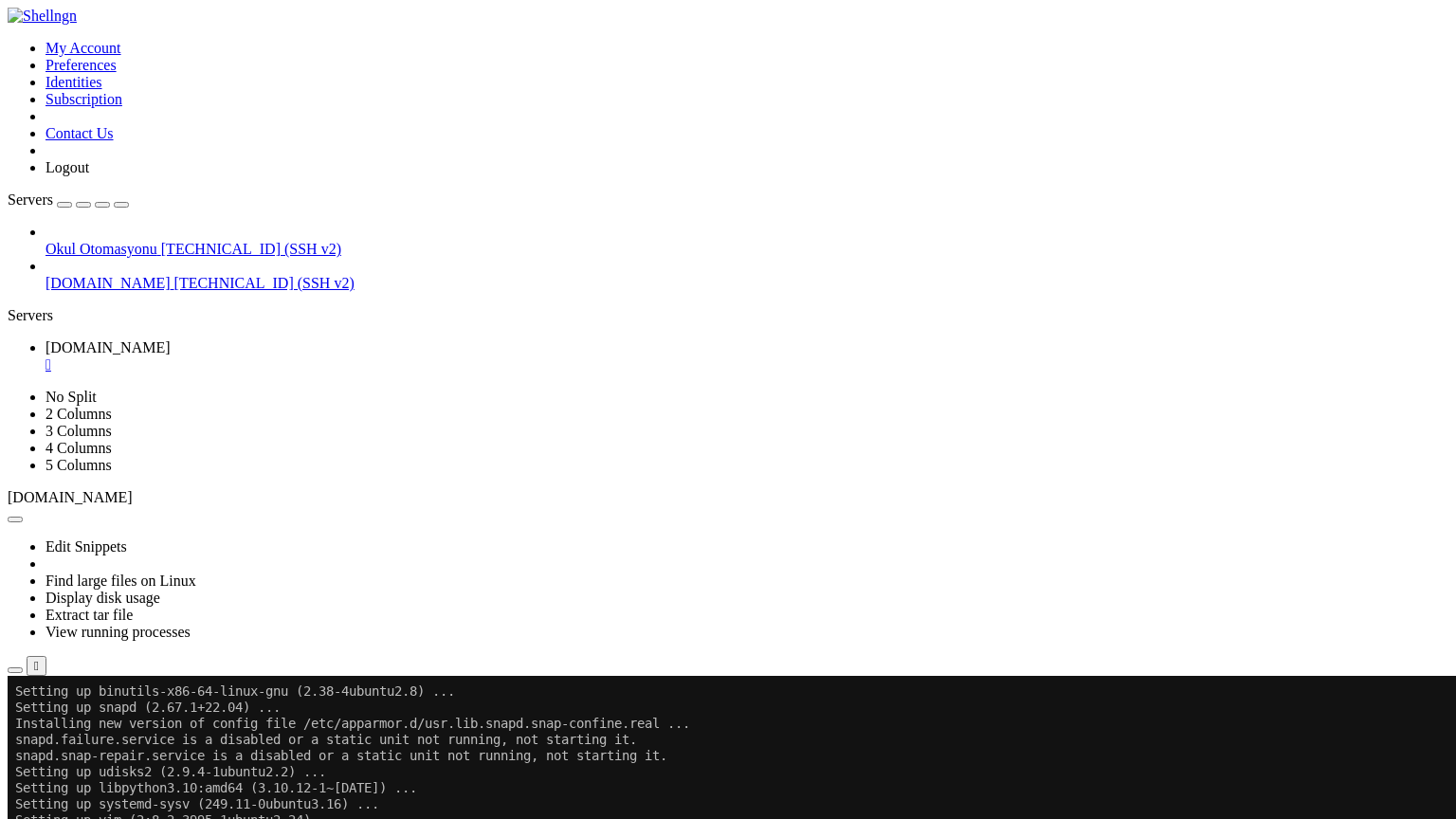 scroll, scrollTop: 13504, scrollLeft: 0, axis: vertical 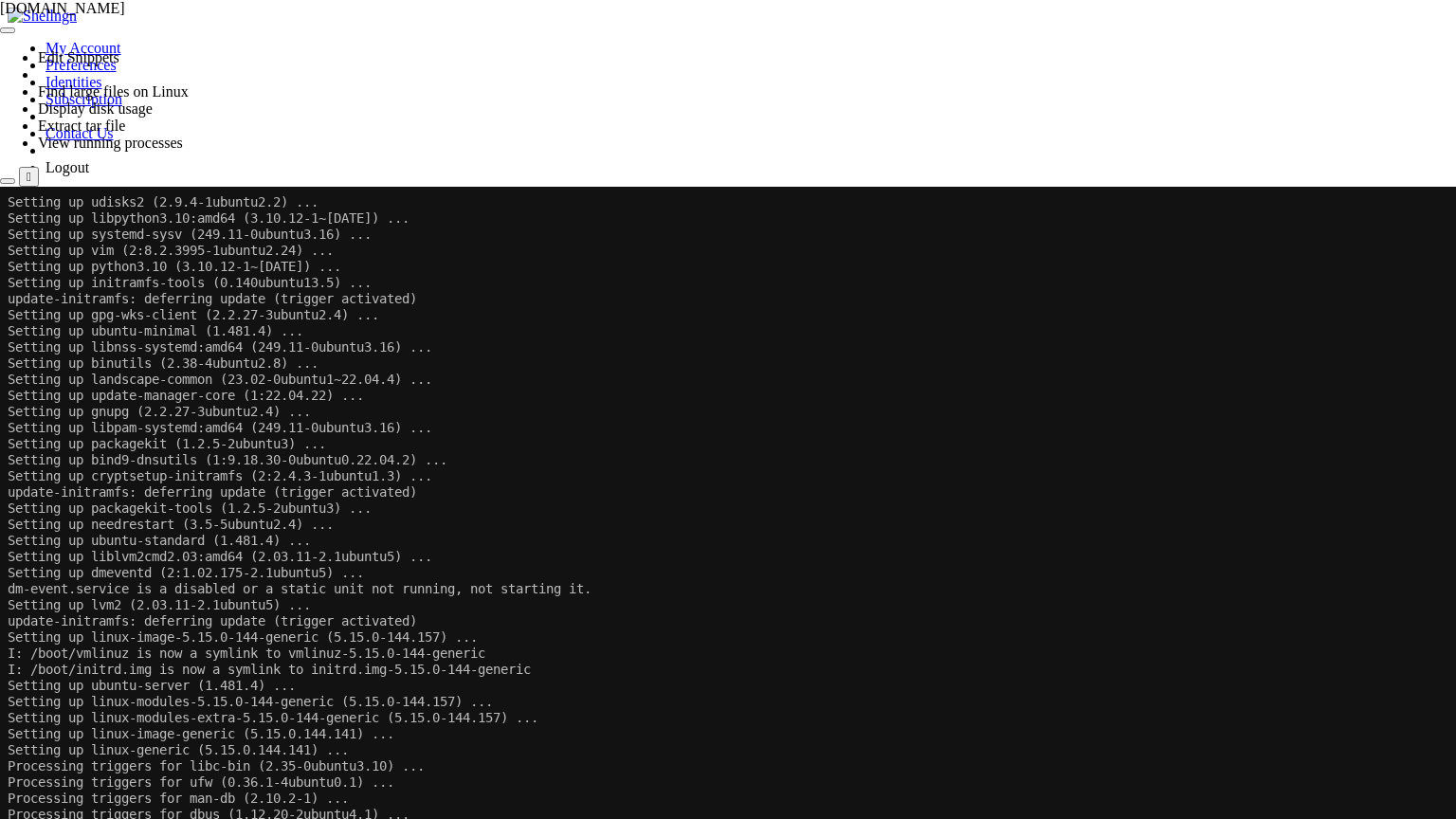 click on "Setting up packagekit-tools (1.2.5-2ubuntu3) ..." 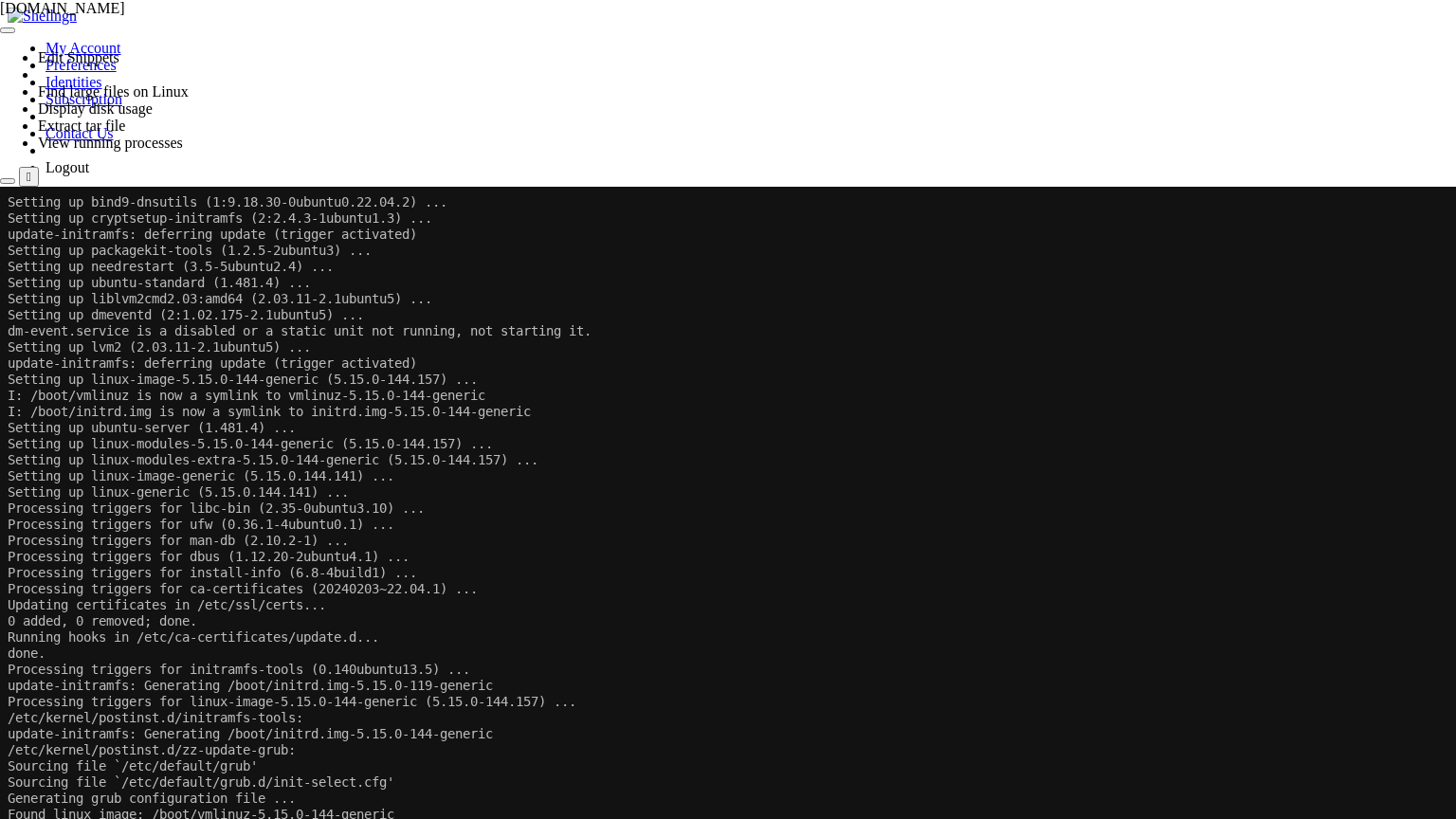 scroll, scrollTop: 13778, scrollLeft: 0, axis: vertical 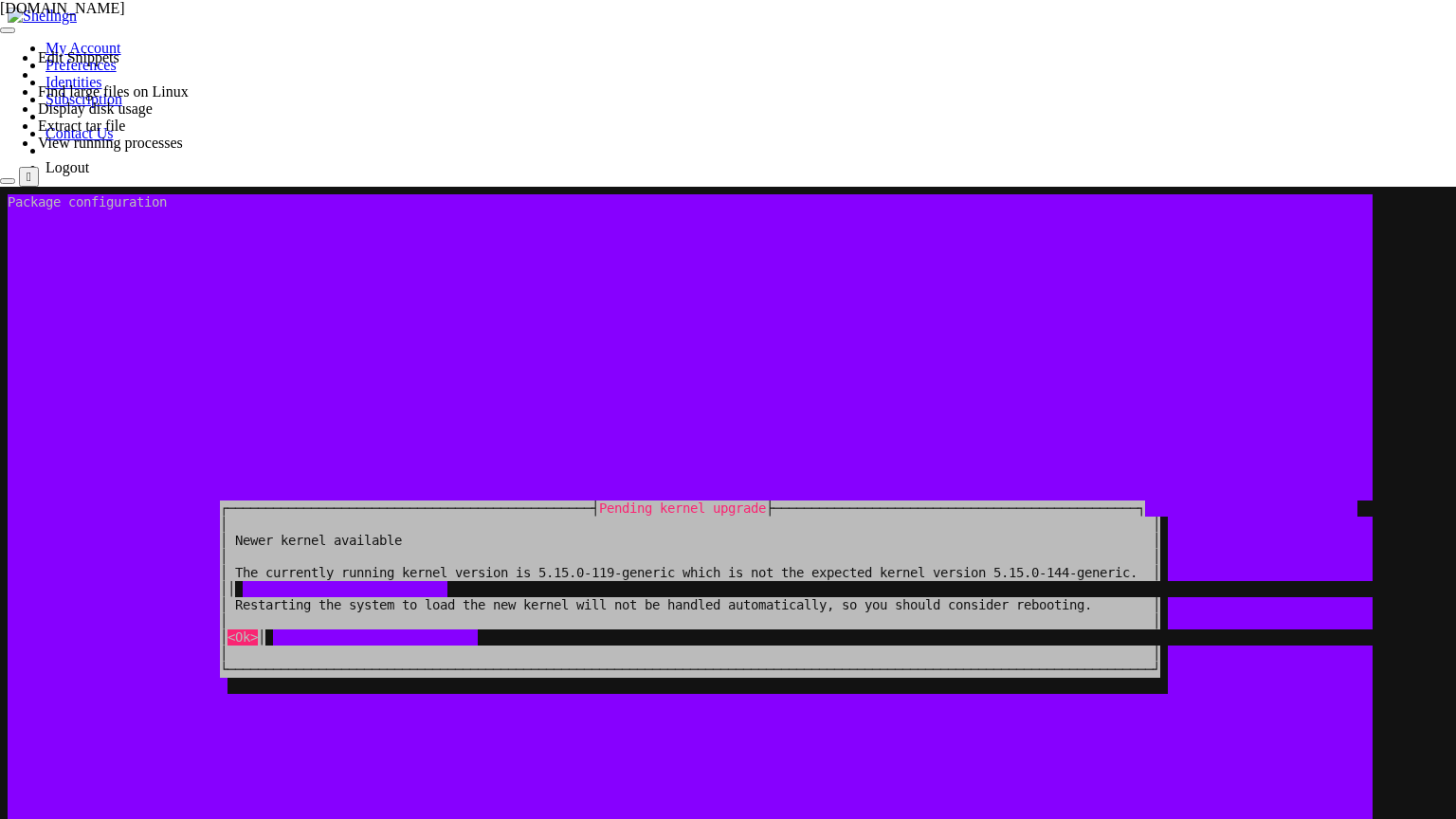 click at bounding box center [114, 508] 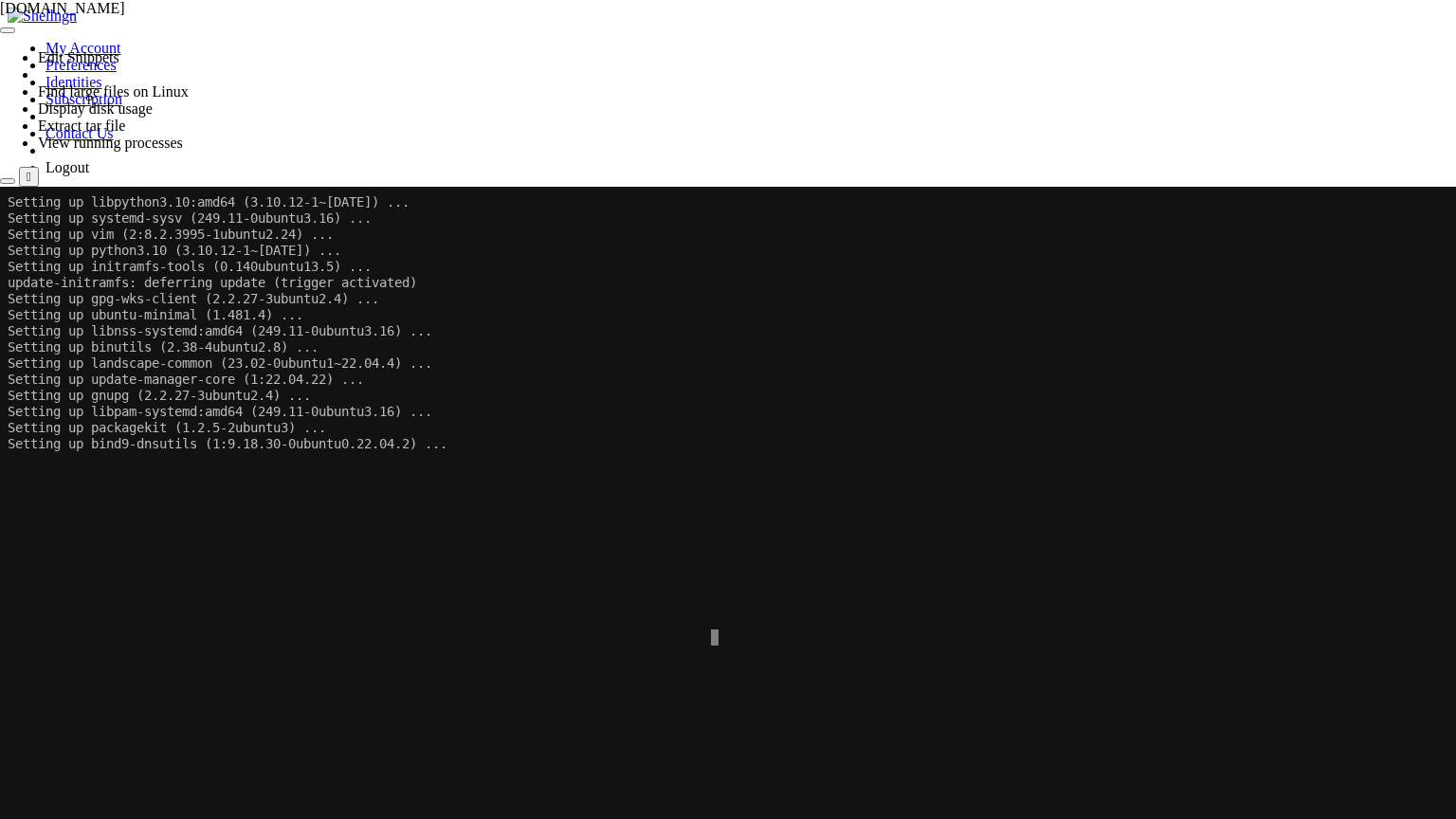 scroll, scrollTop: 13520, scrollLeft: 0, axis: vertical 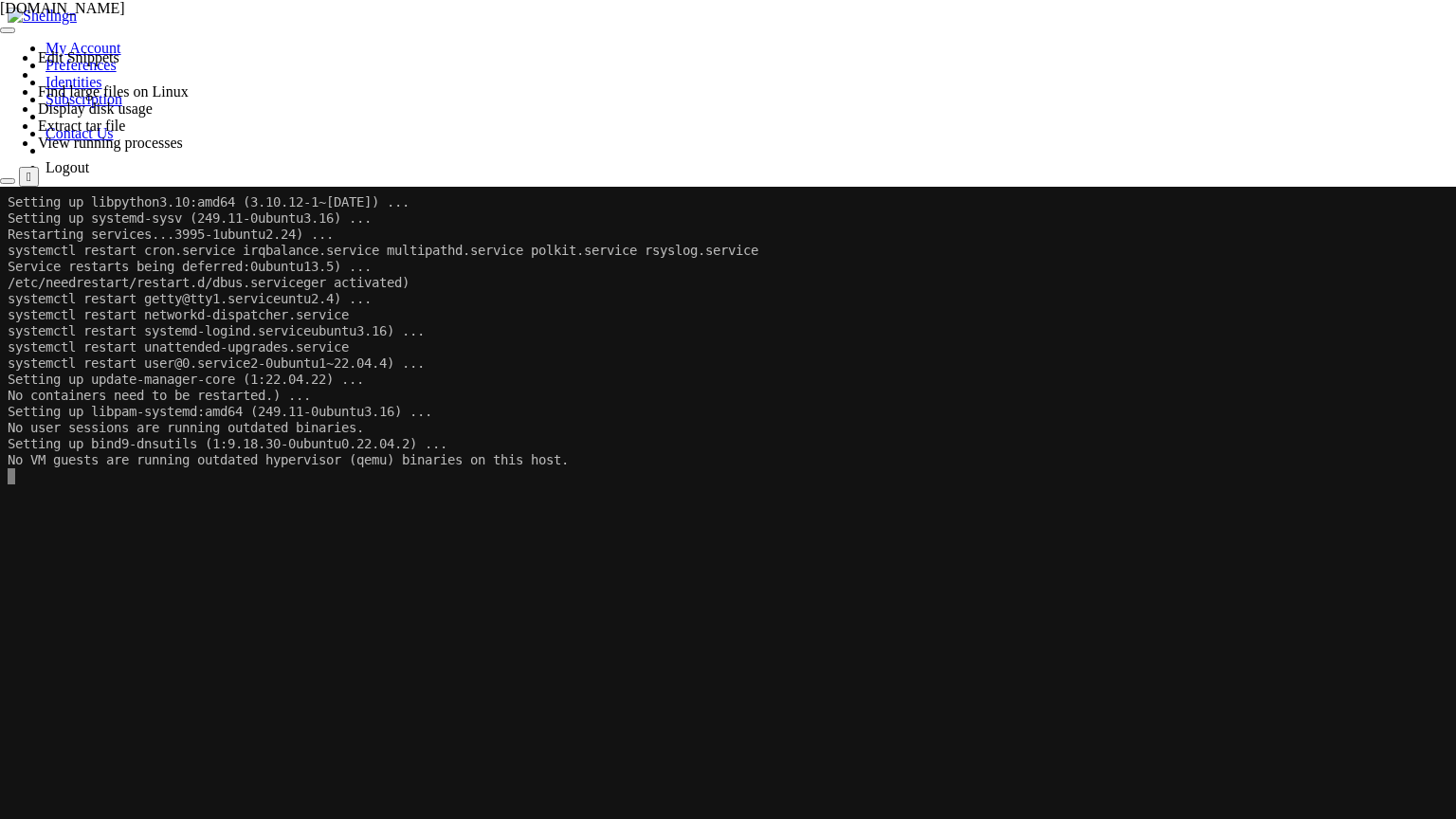 click 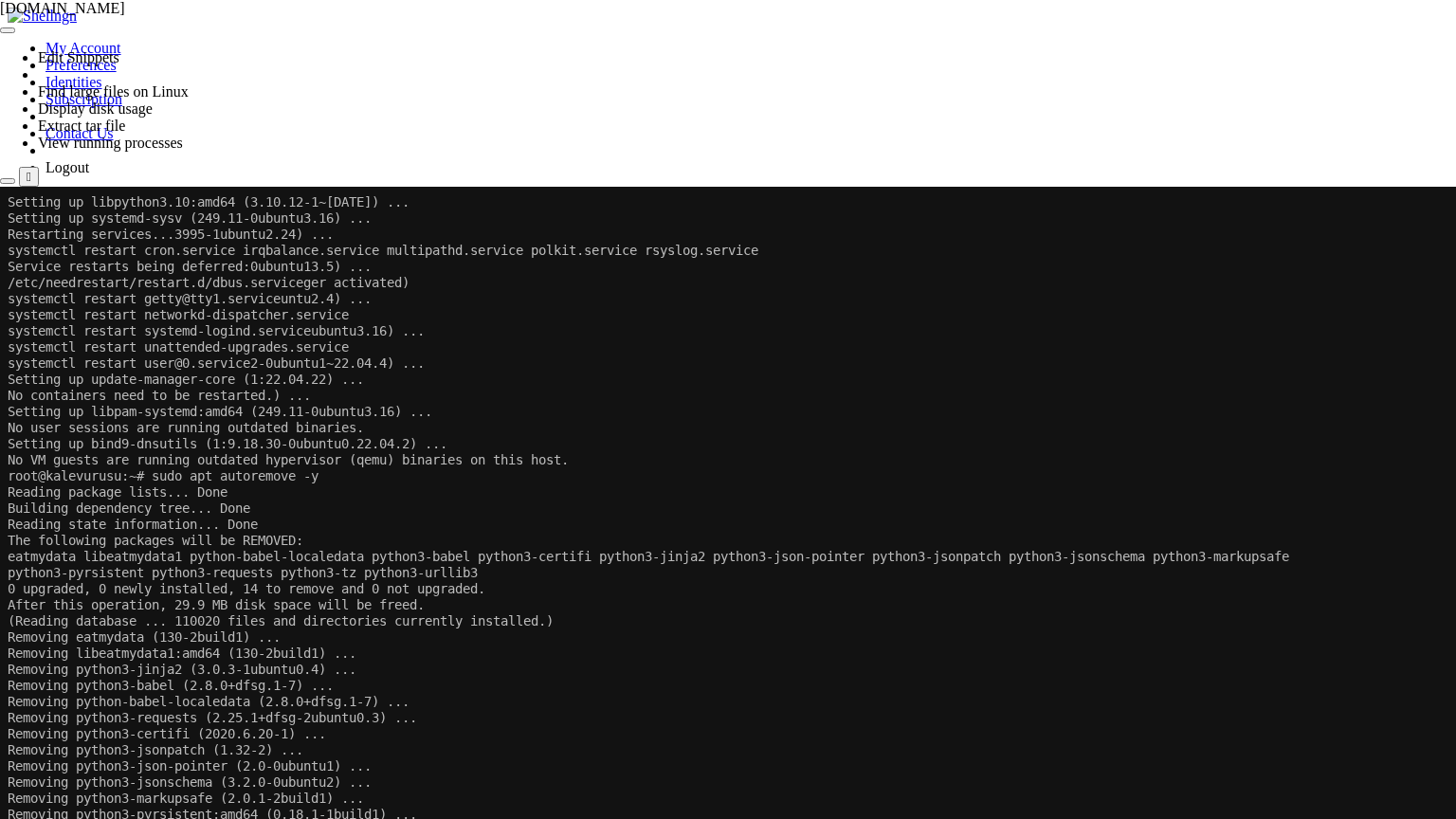 click on "Removing python3-certifi (2020.6.20-1) ..." 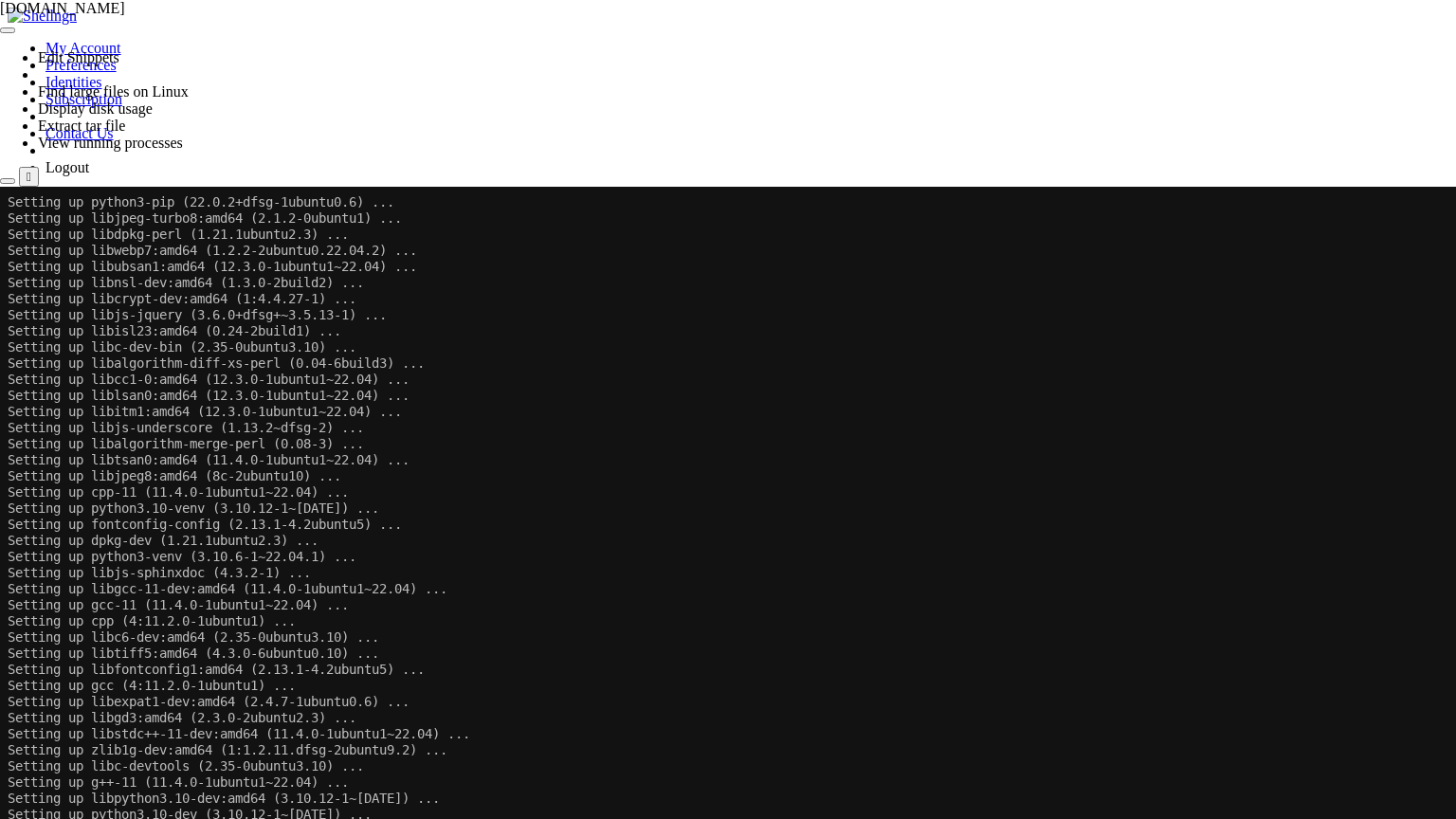 scroll, scrollTop: 19482, scrollLeft: 0, axis: vertical 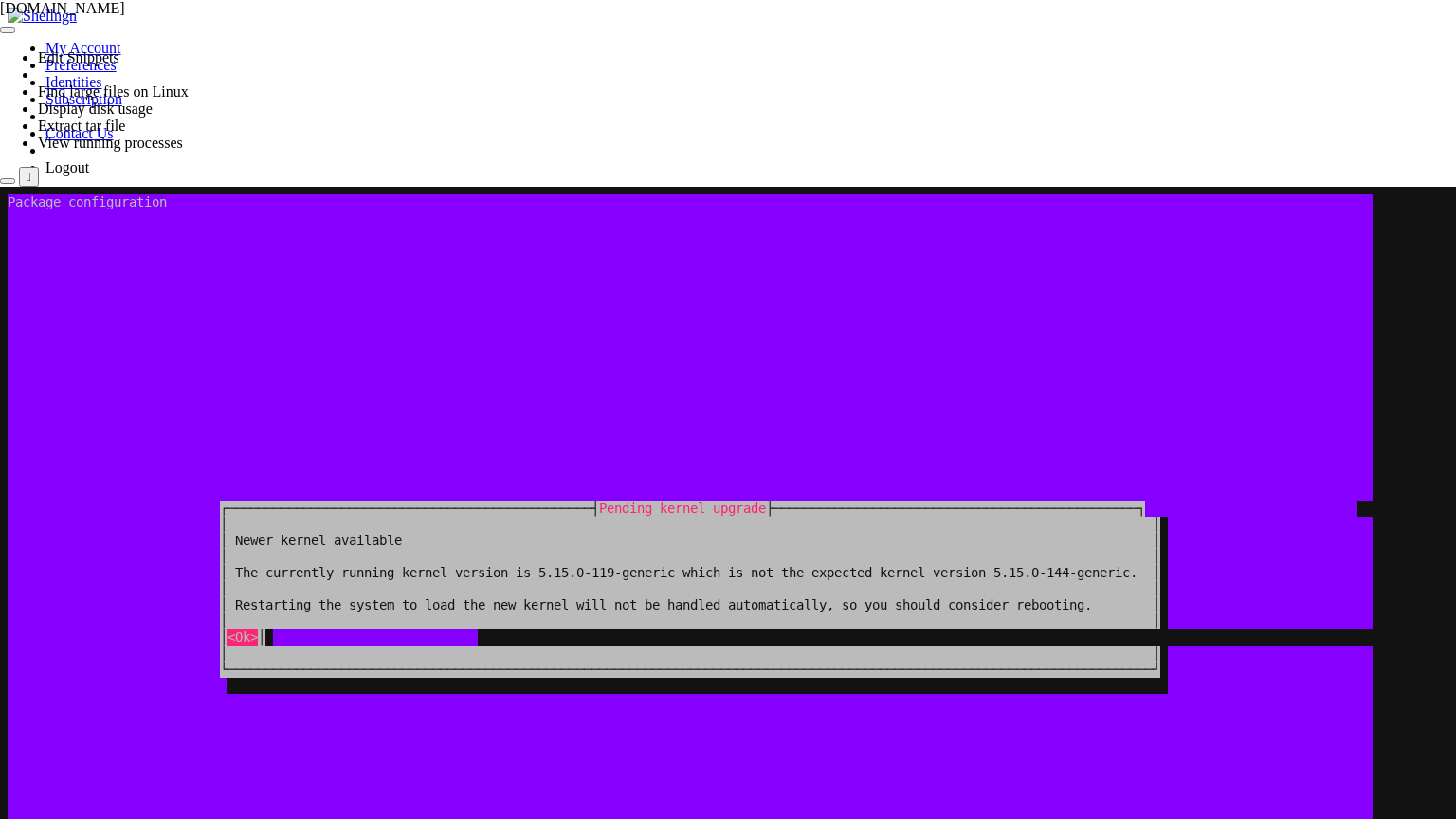 click on "│" at bounding box center [1270, 653] 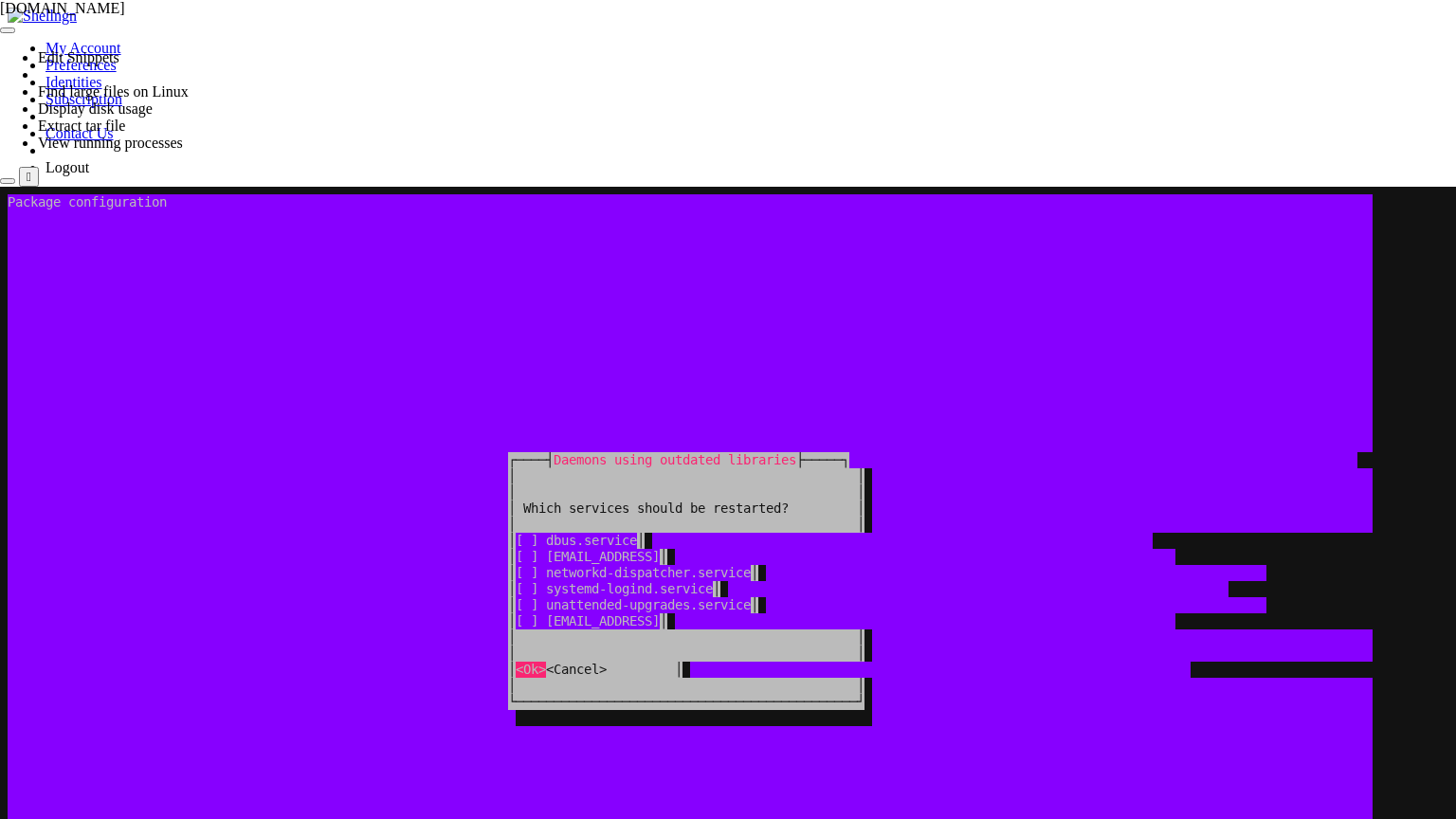 scroll, scrollTop: 19724, scrollLeft: 0, axis: vertical 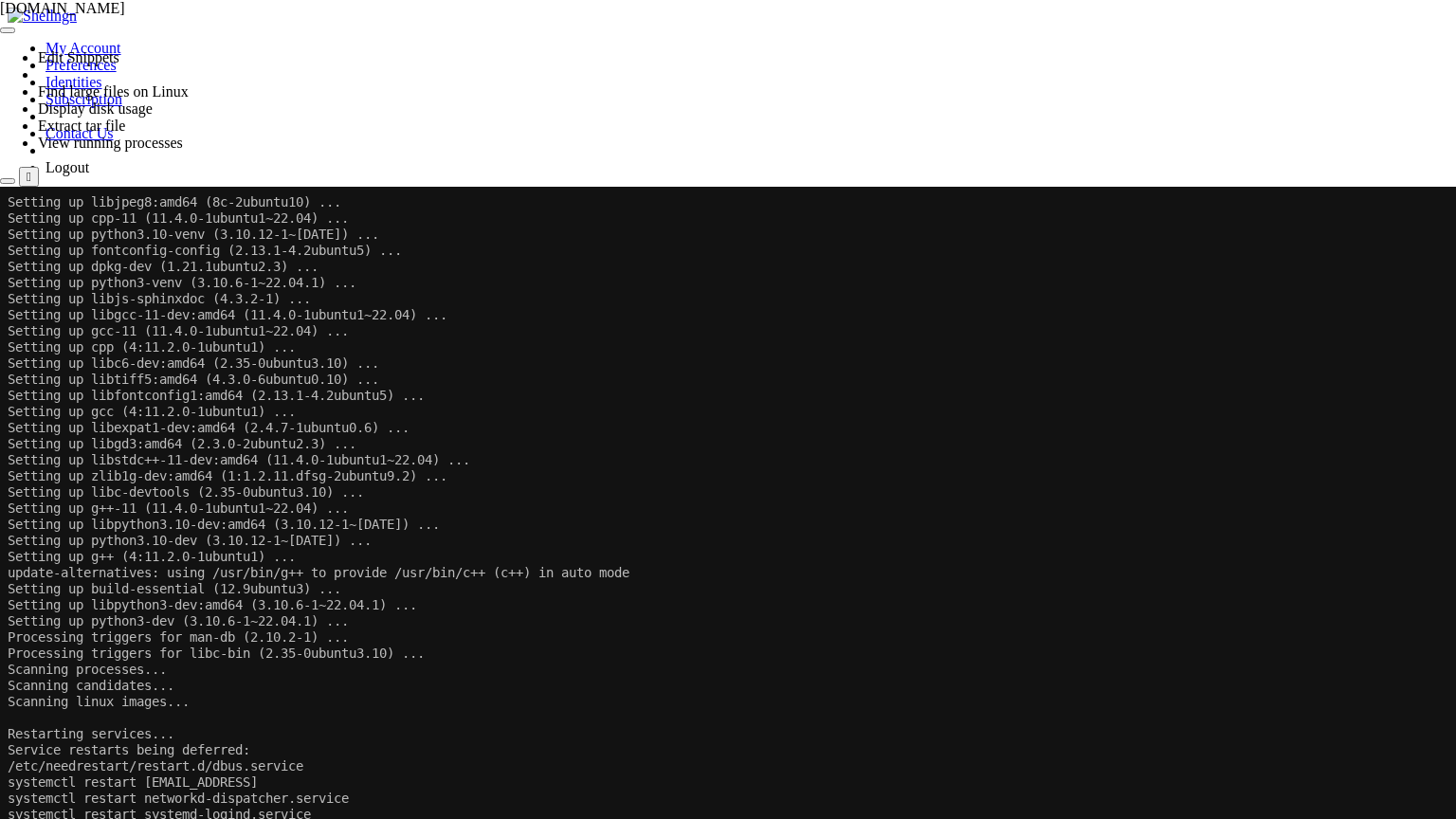 click on "Scanning candidates..." 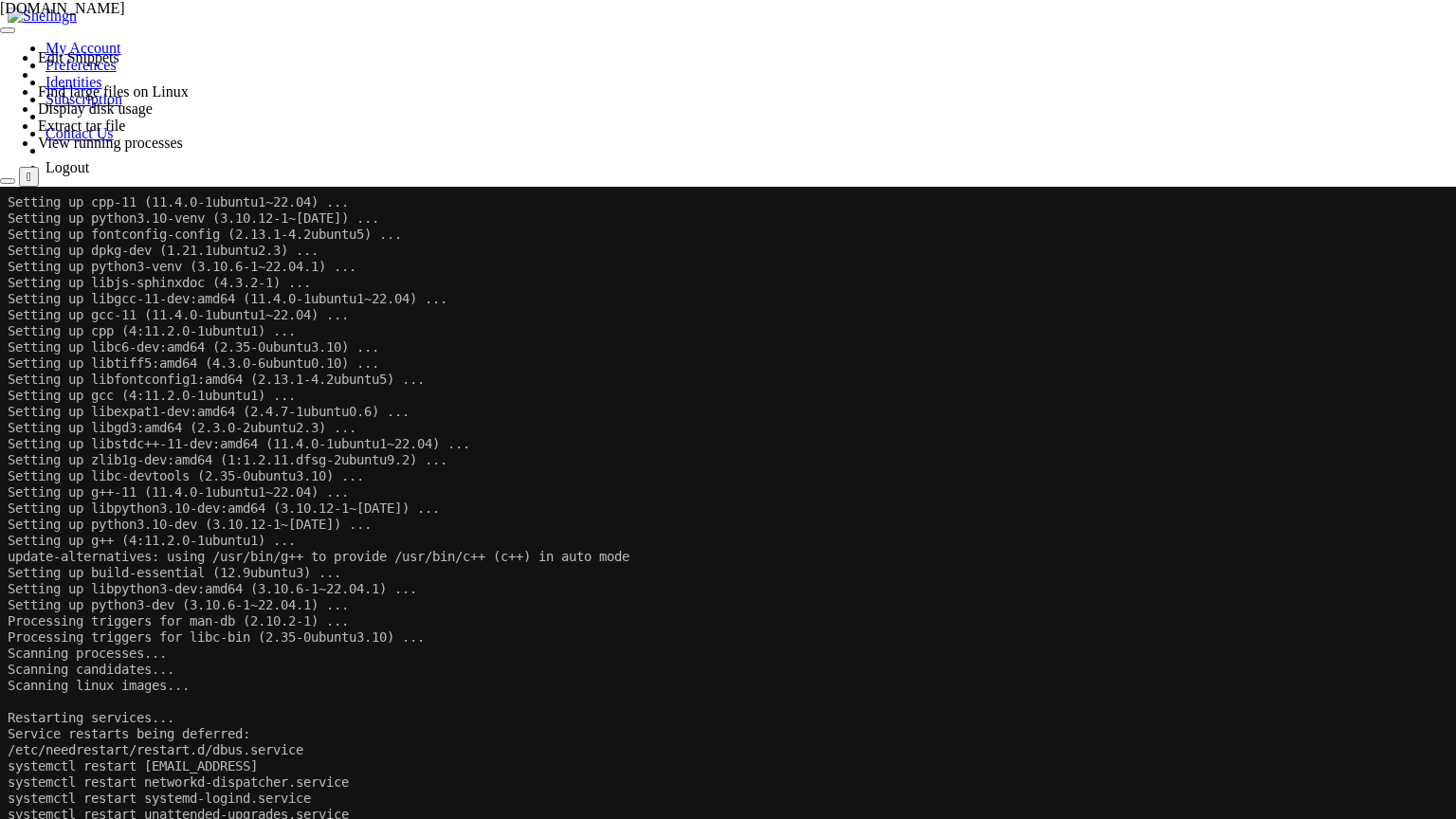 click on "Scanning linux images..." 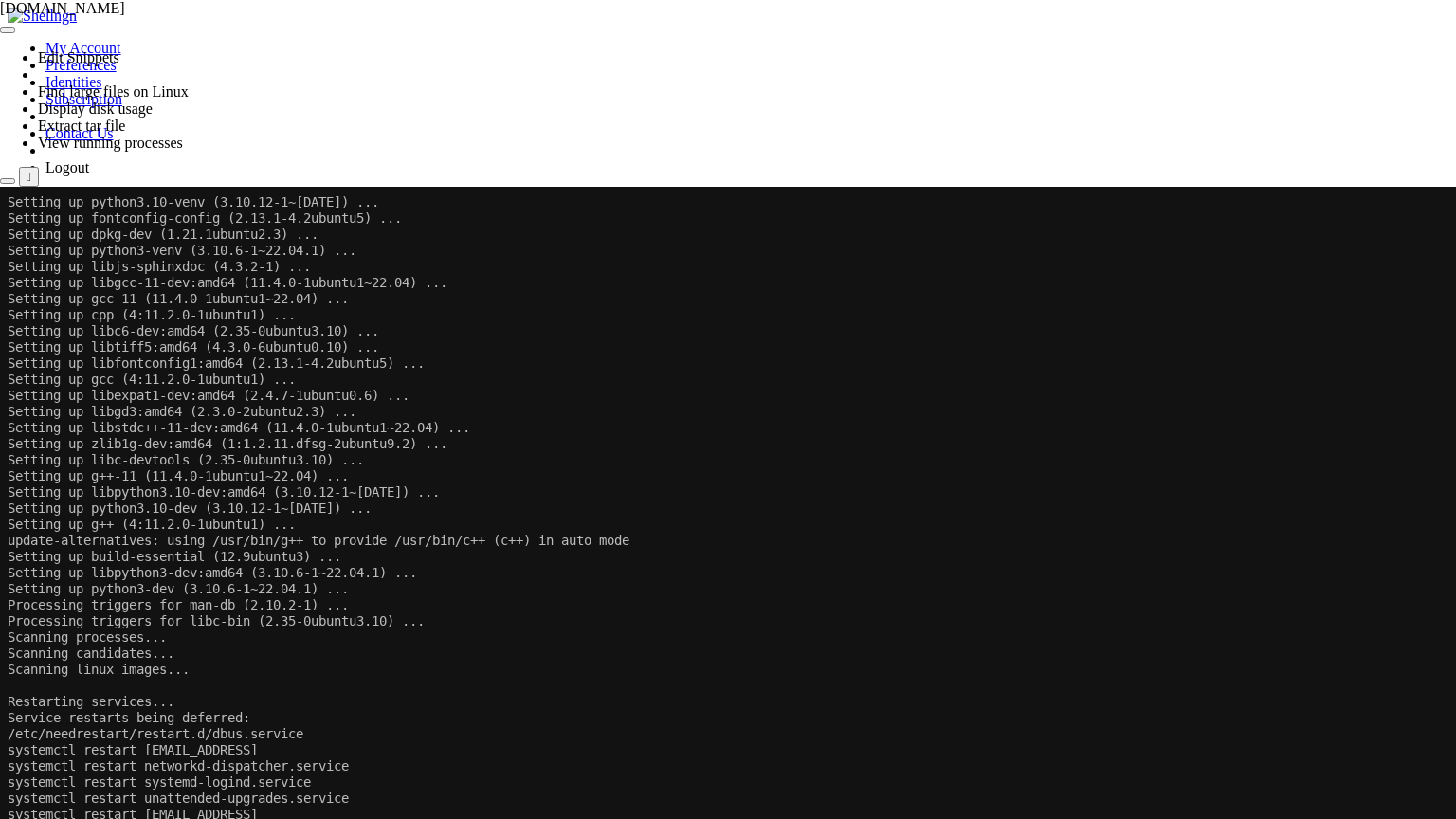click on "Scanning processes..." 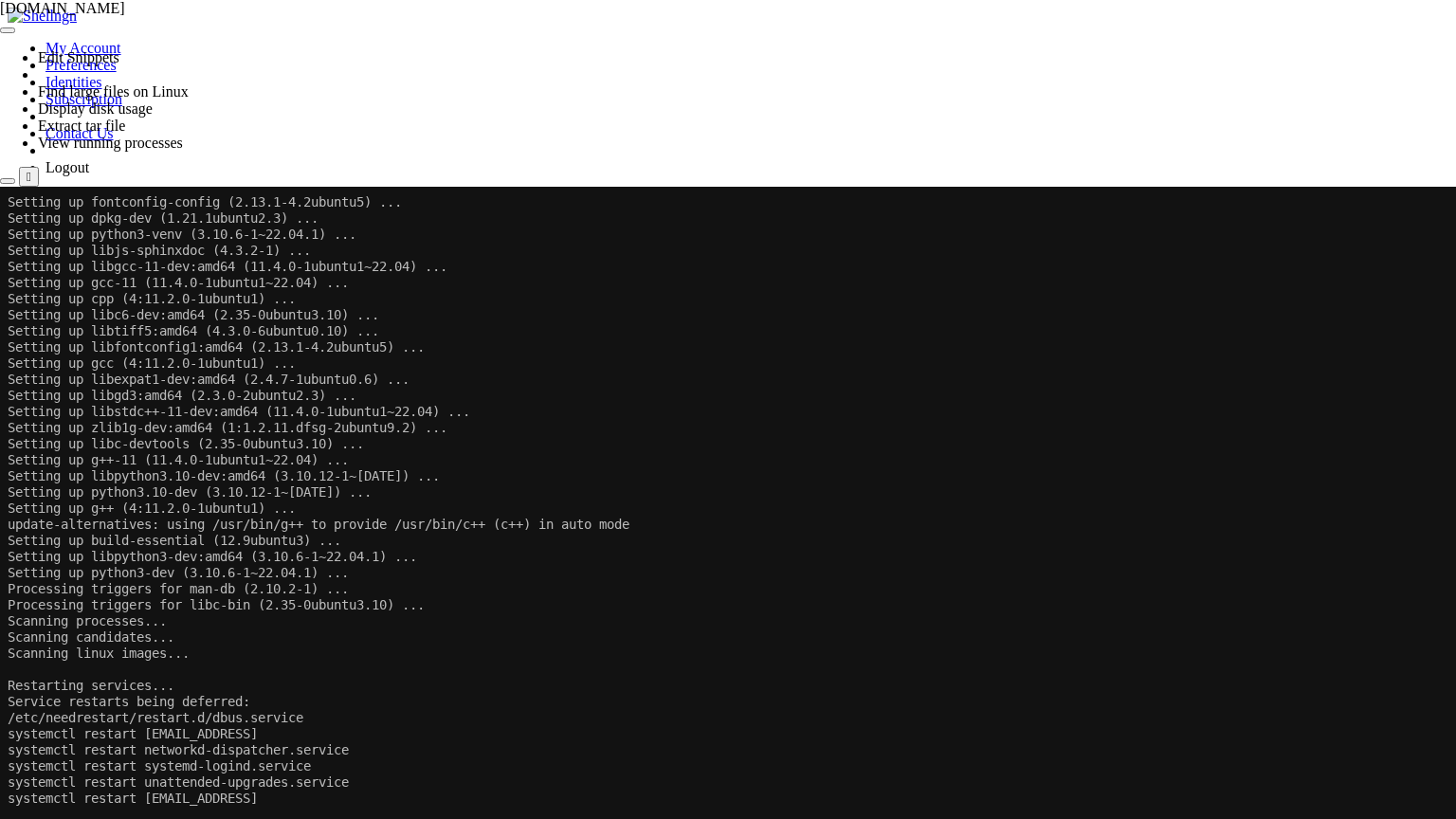 click on "Processing triggers for libc-bin (2.35-0ubuntu3.10) ..." 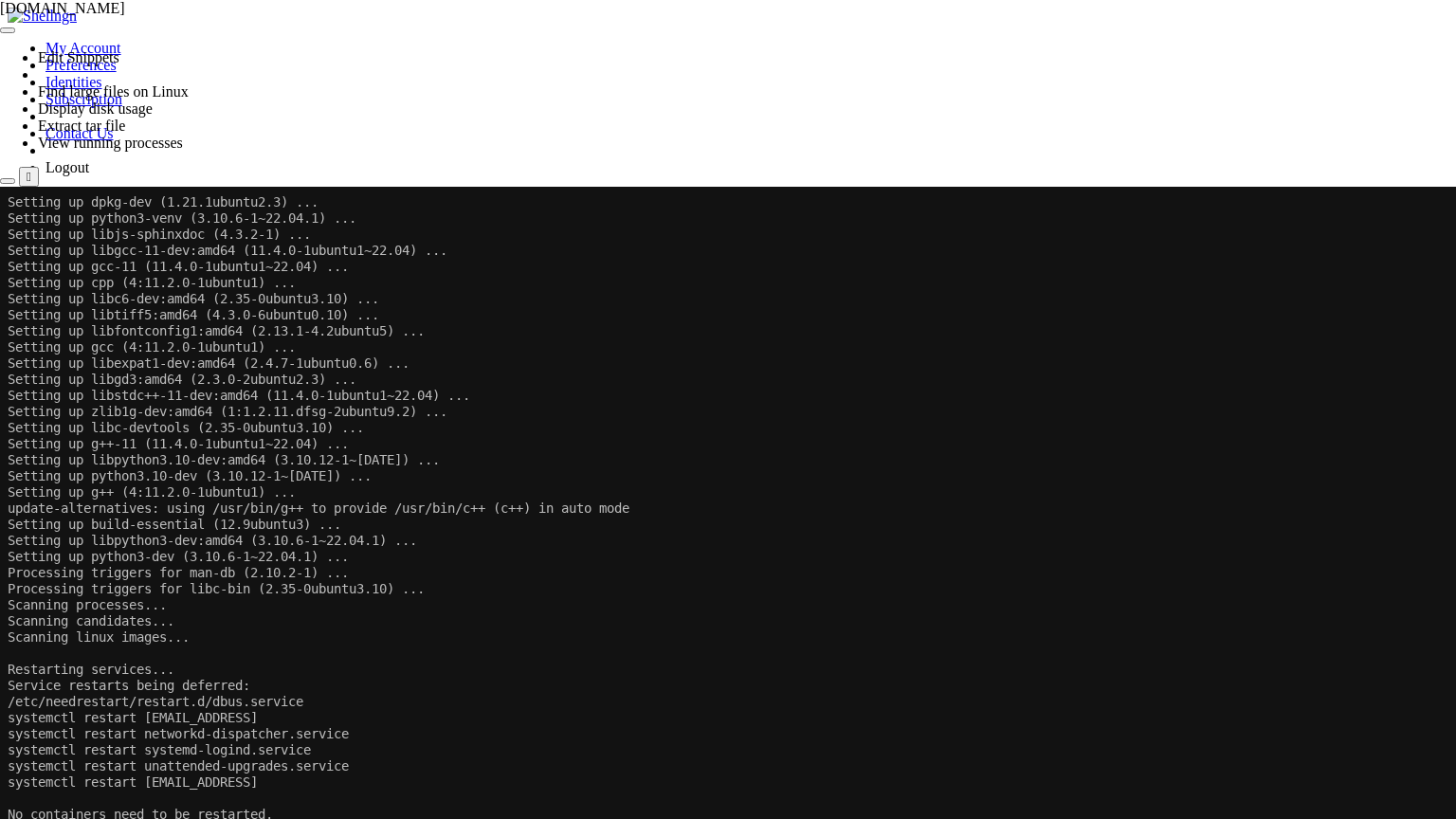 click on "Scanning processes..." 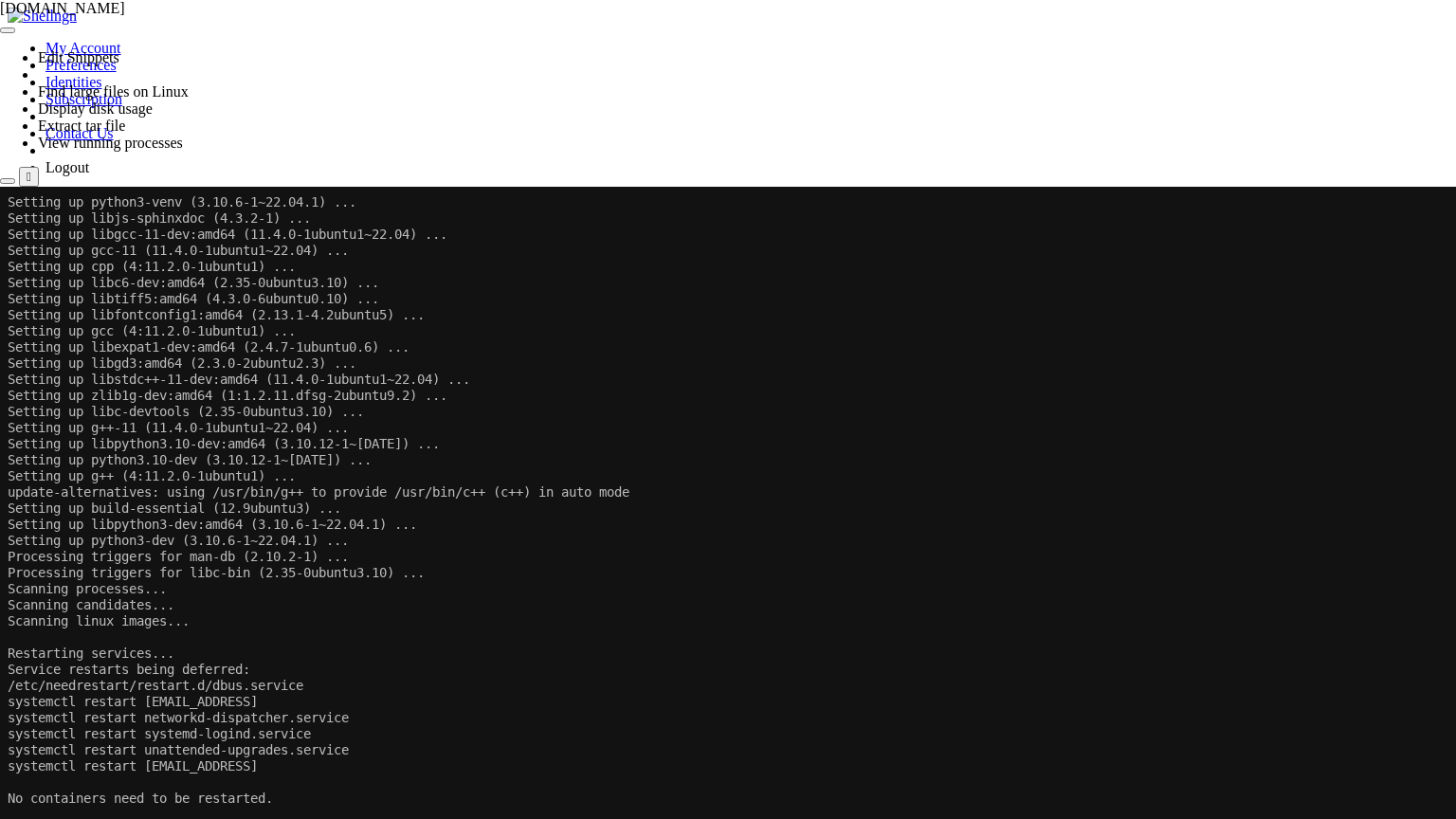 click on "systemctl restart systemd-logind.service" 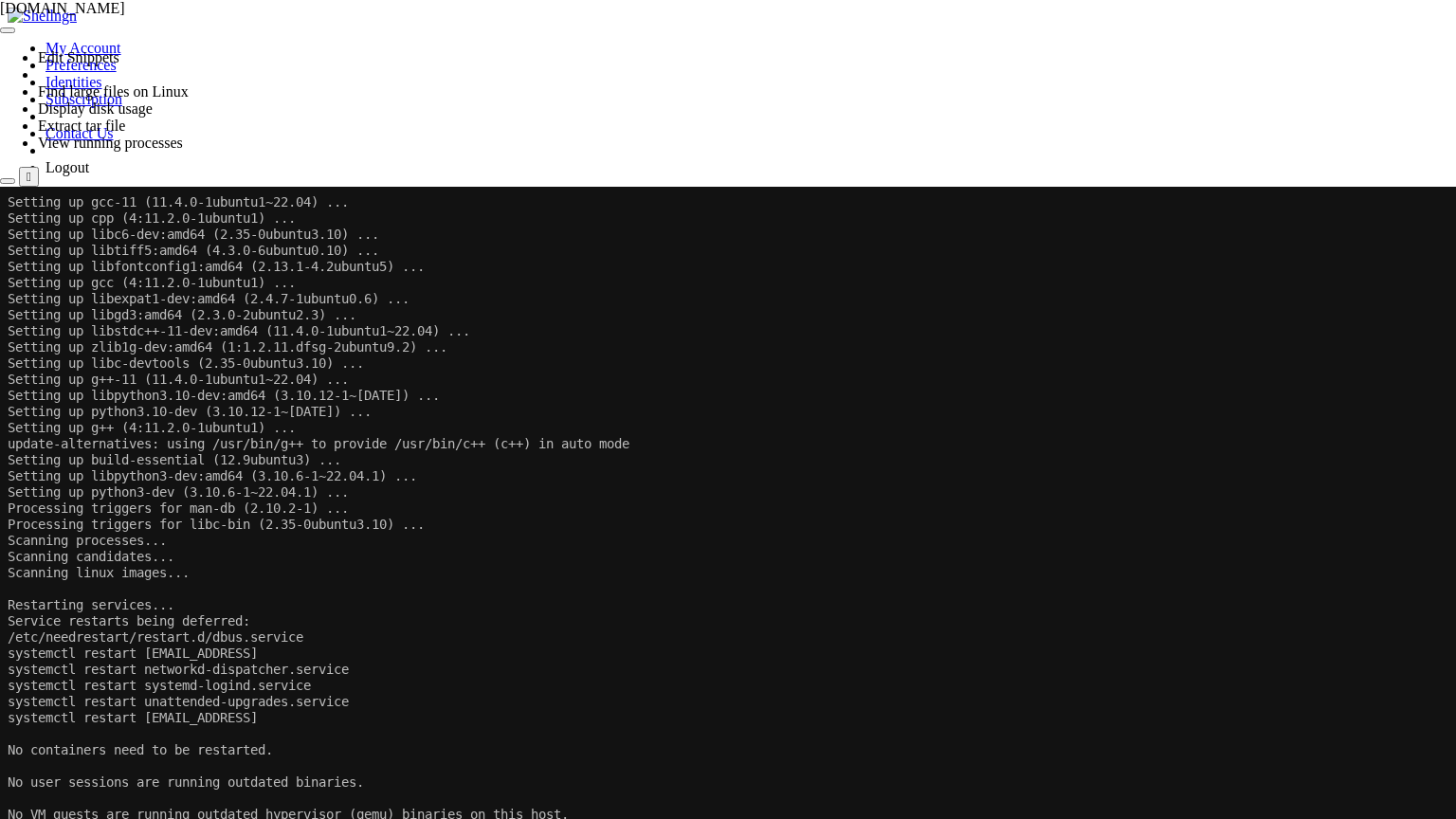 scroll, scrollTop: 19868, scrollLeft: 0, axis: vertical 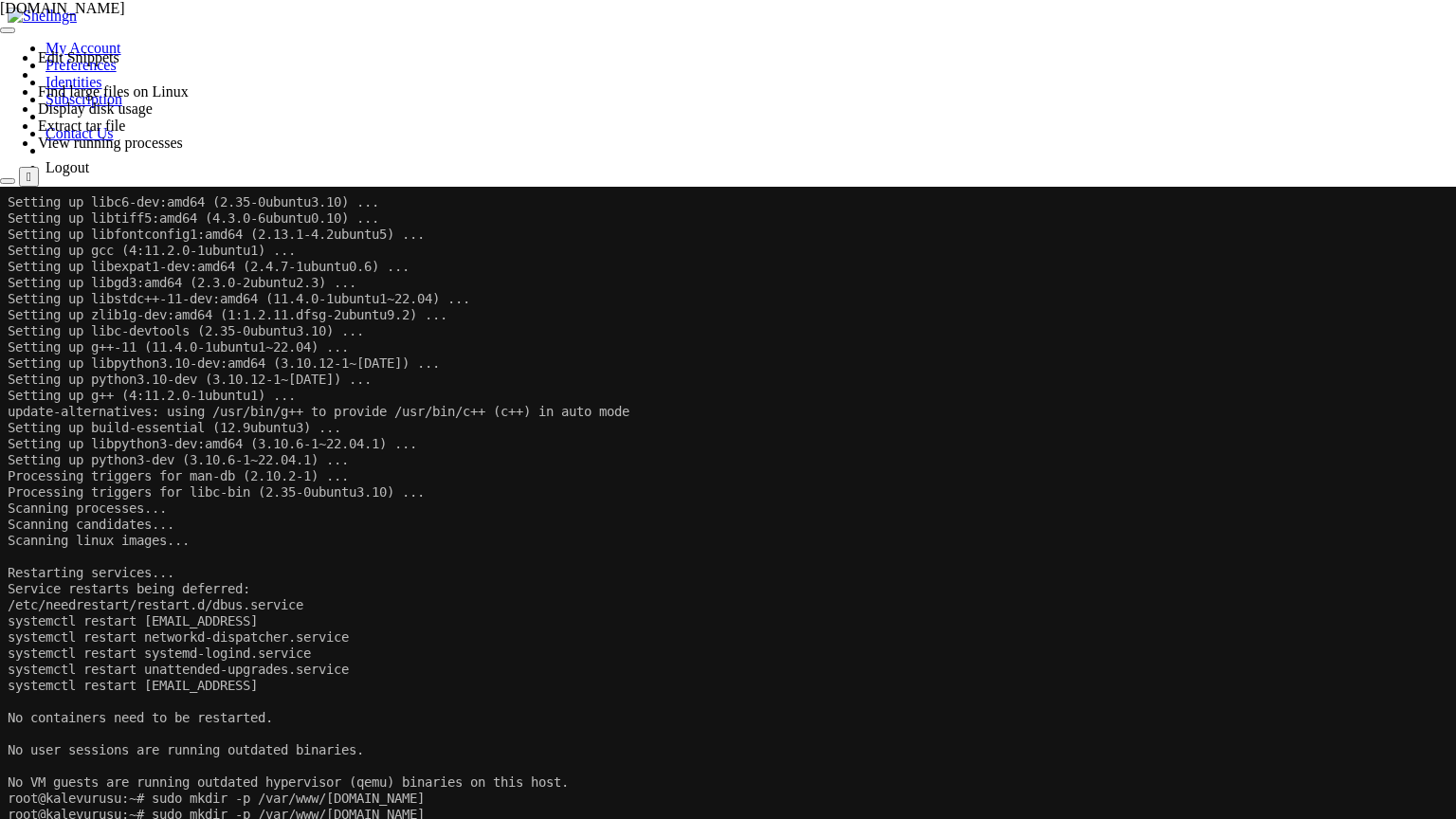 click on "No containers need to be restarted." 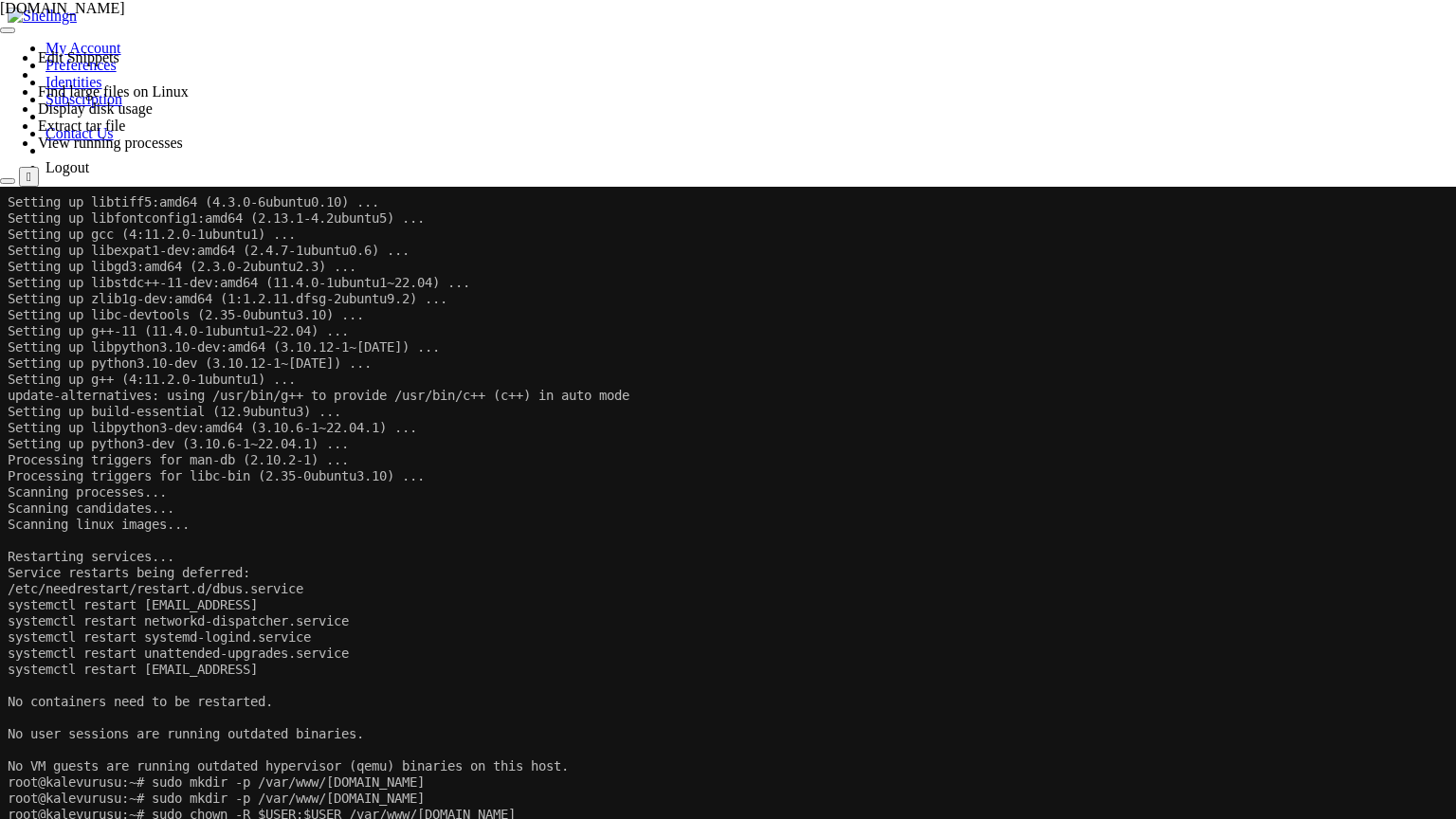 click 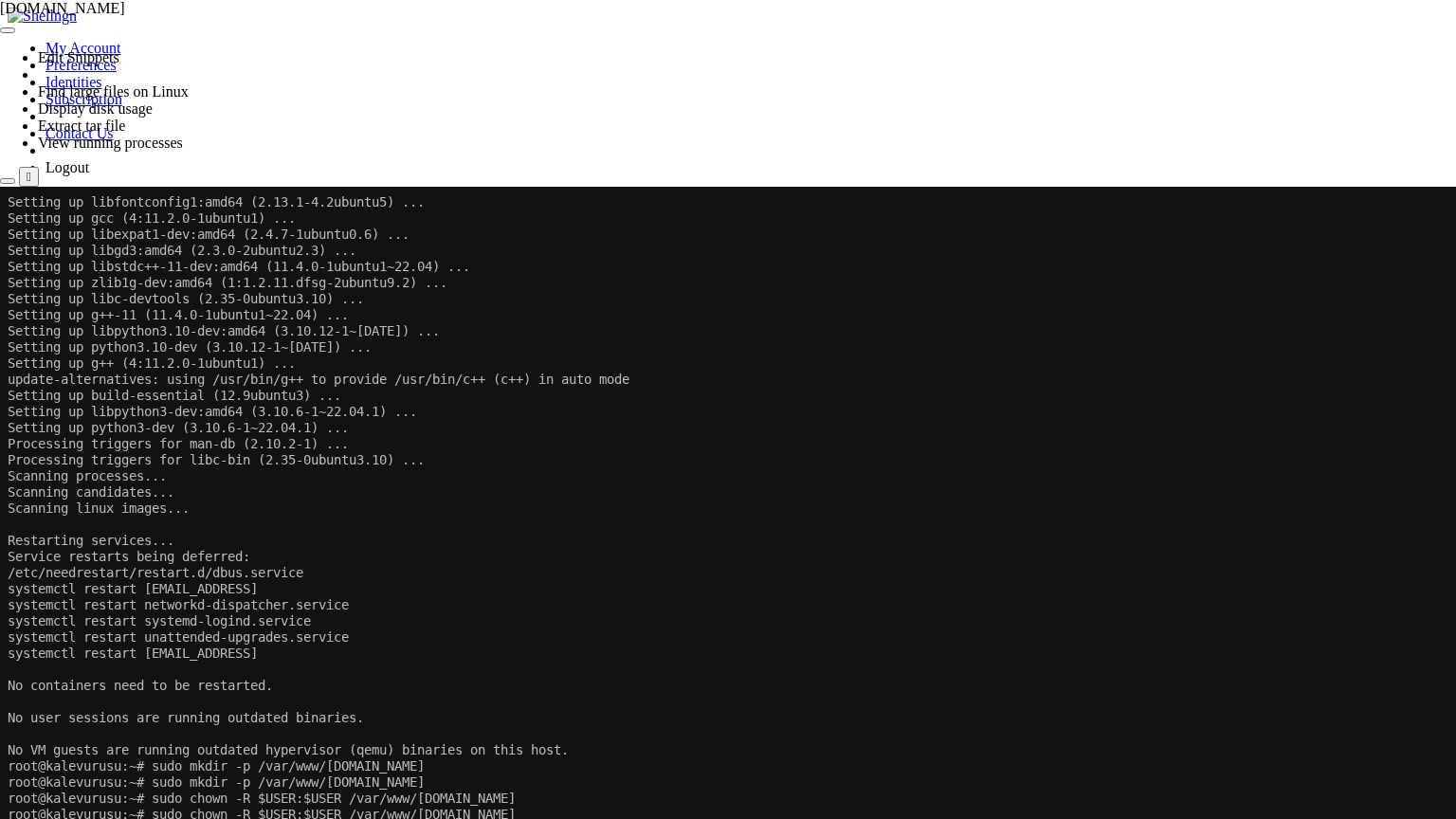 click on "systemctl restart systemd-logind.service" 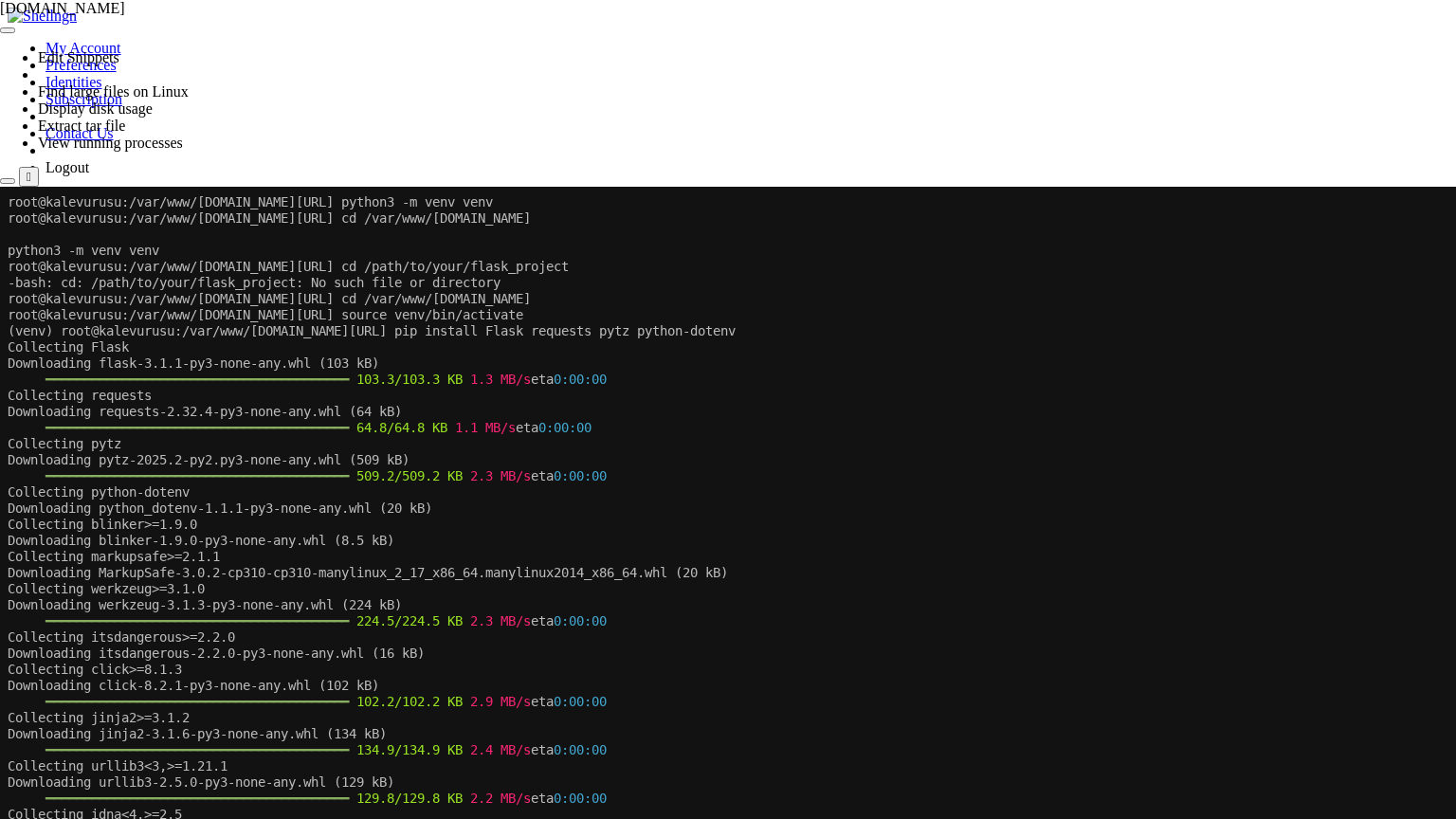 scroll, scrollTop: 20611, scrollLeft: 0, axis: vertical 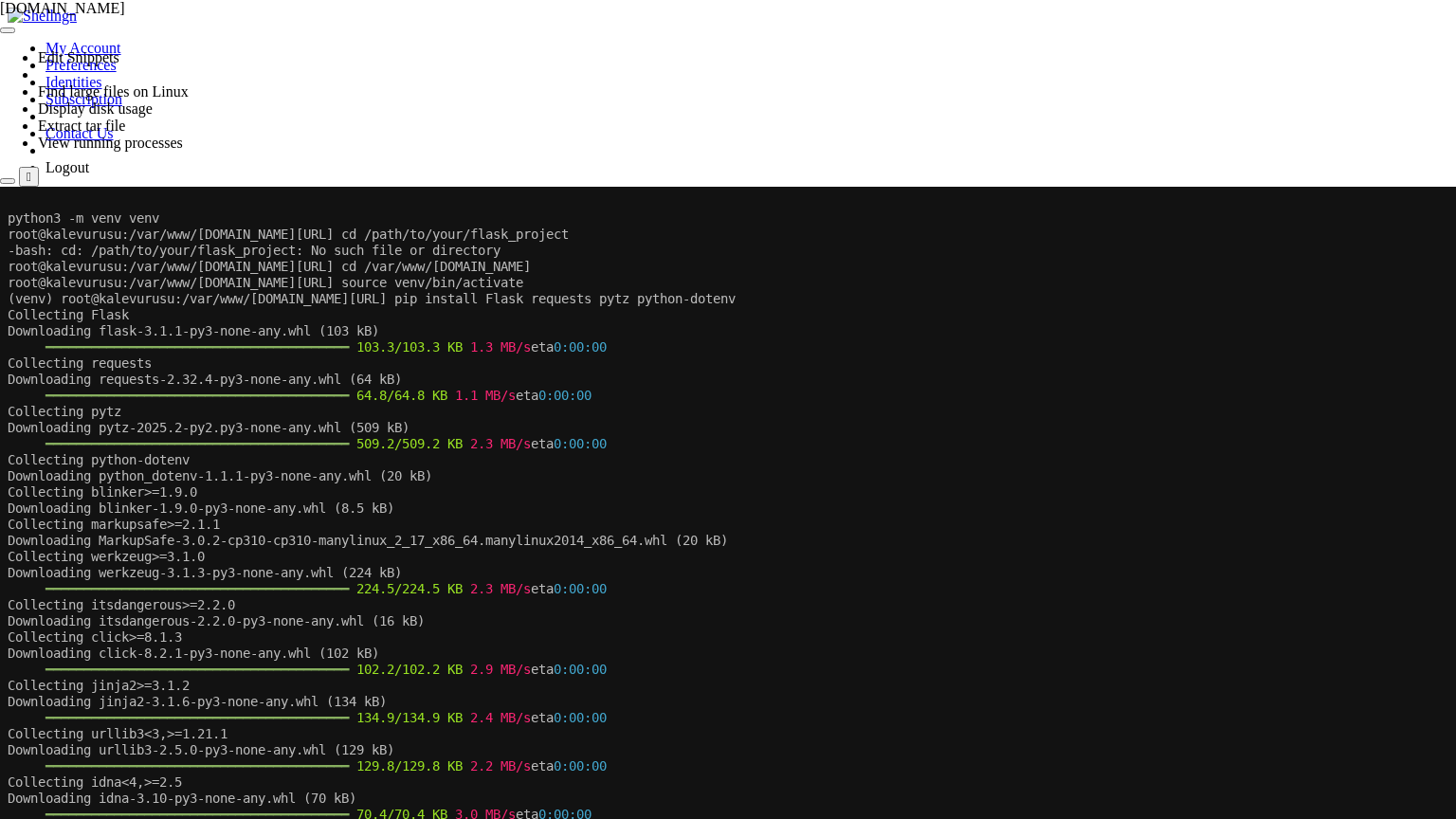 click on "━━━━━━━━━━━━━━━━━━━━━━━━━━━━━━━━━━━━━━━━   134.9/134.9 KB   2.4 MB/s  eta  0:00:00" 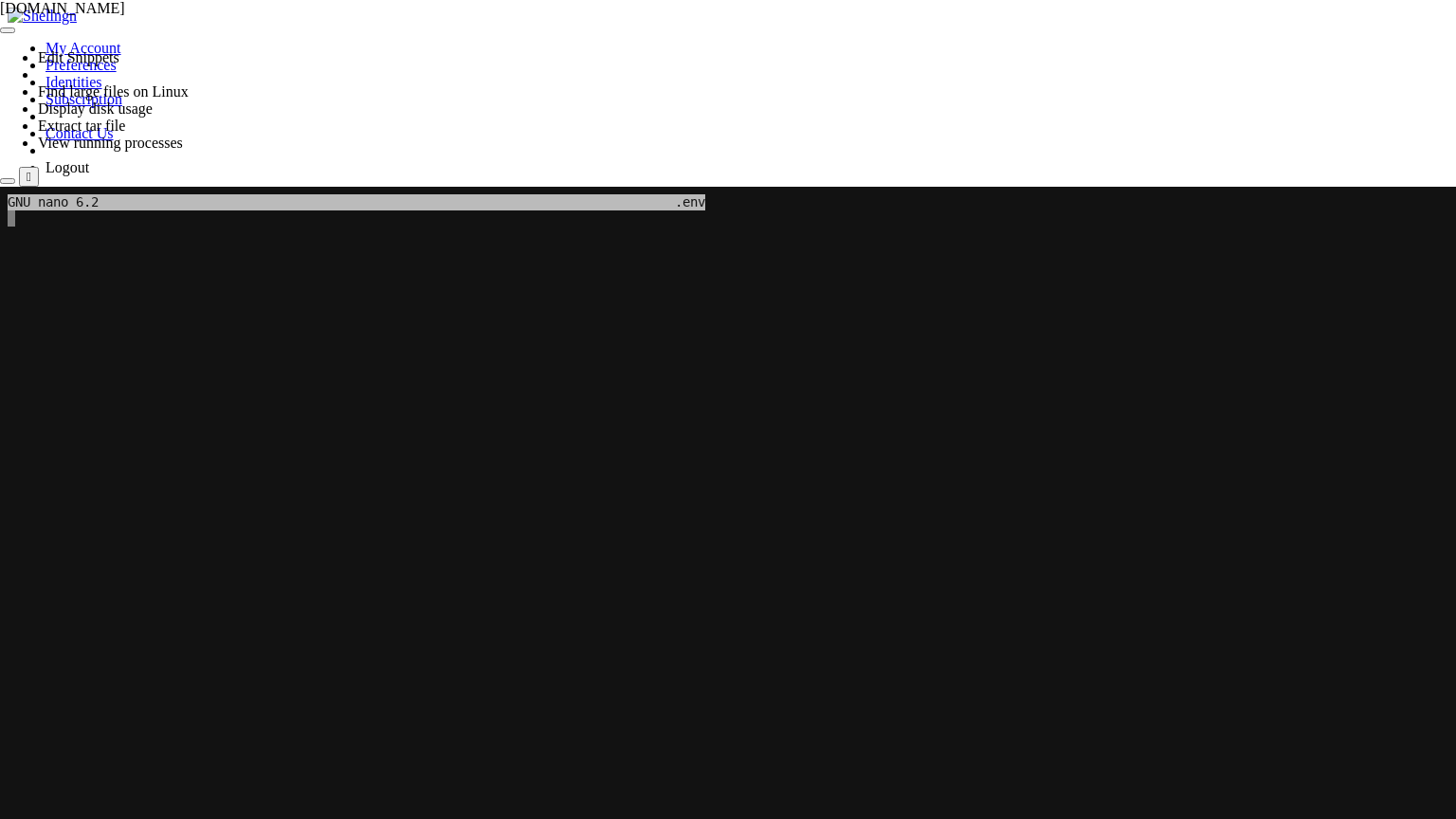 click 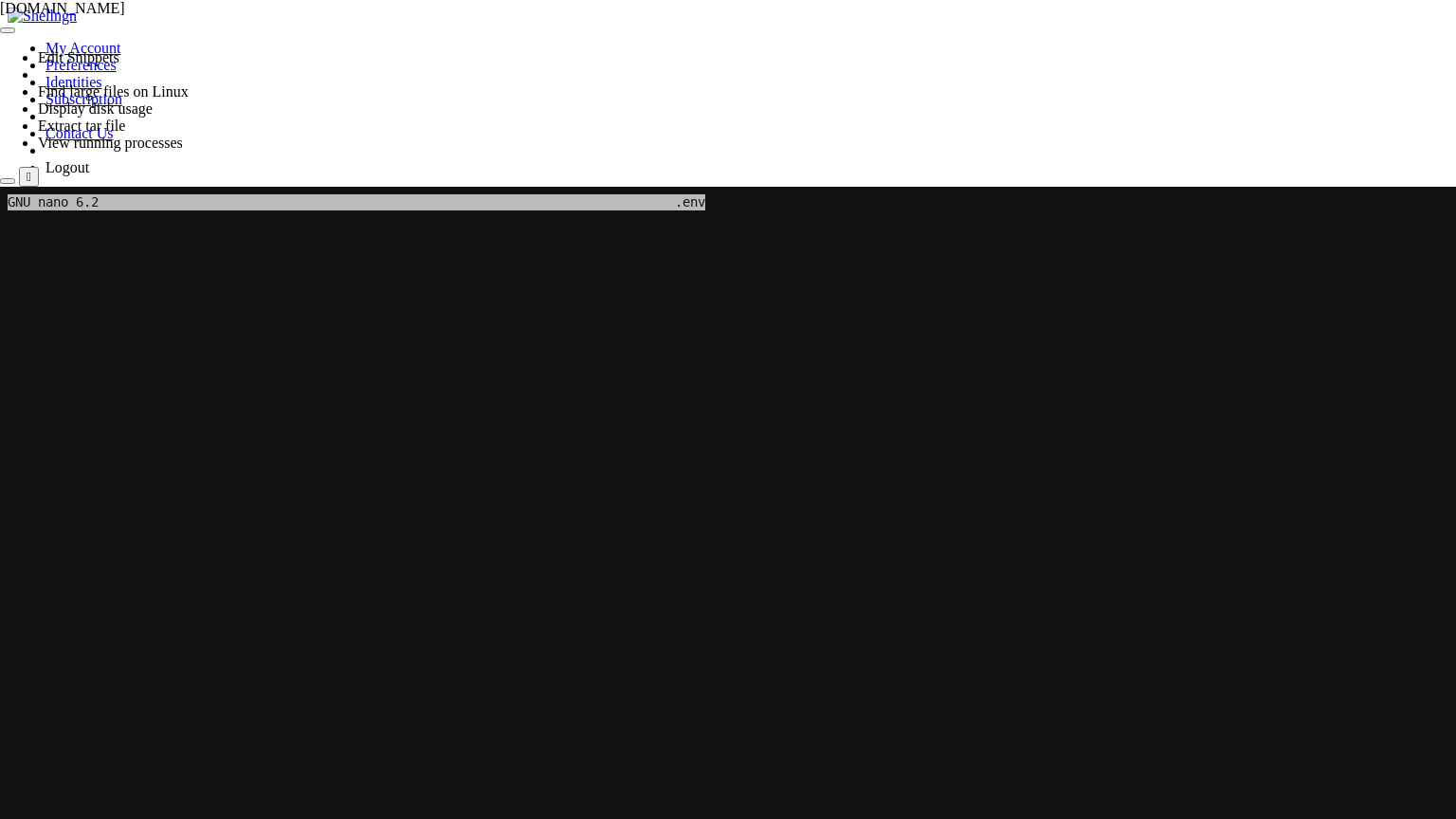 scroll, scrollTop: 20642, scrollLeft: 0, axis: vertical 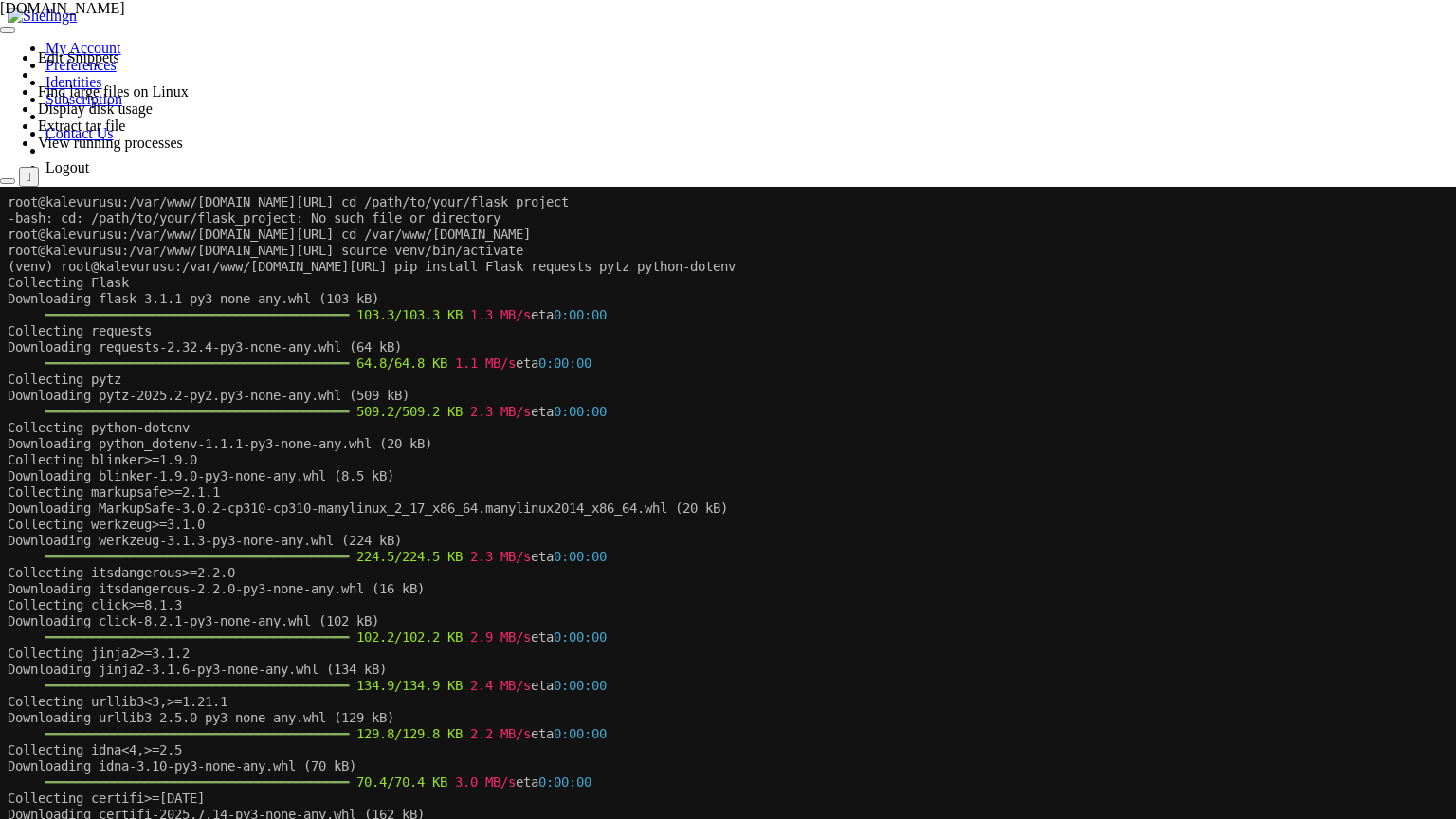 click on "Collecting jinja2>=3.1.2" 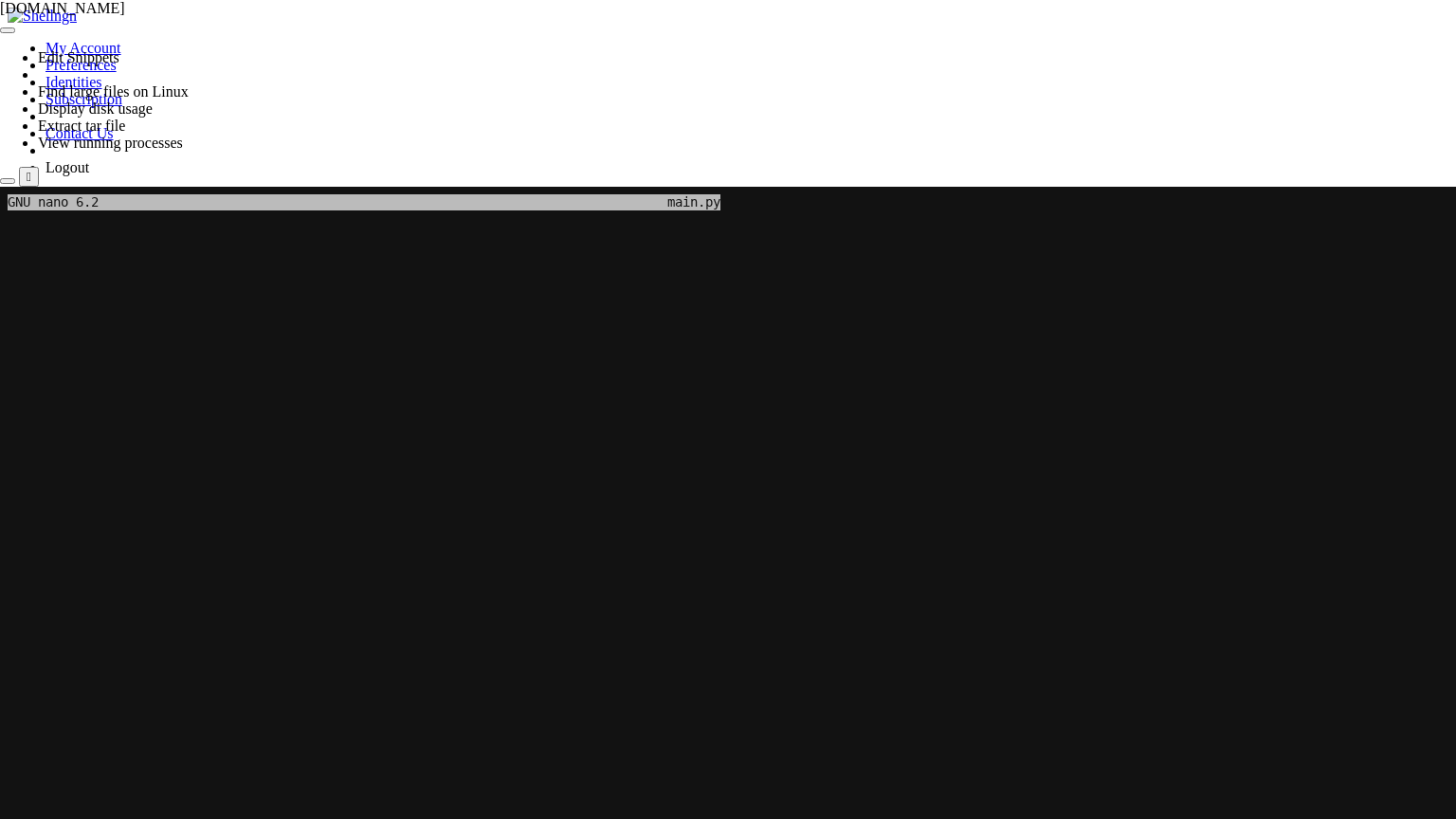 scroll, scrollTop: 20659, scrollLeft: 0, axis: vertical 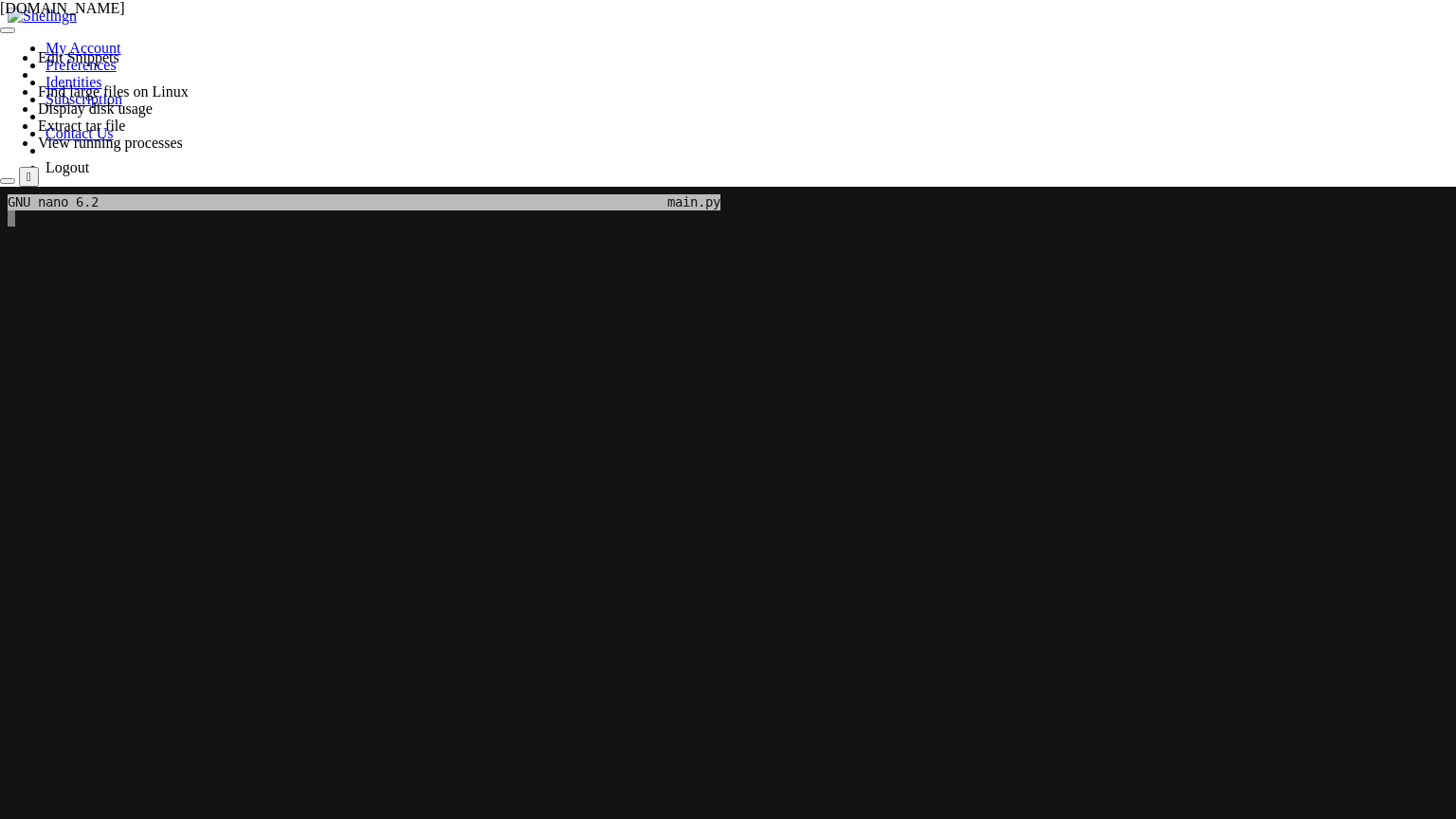 click 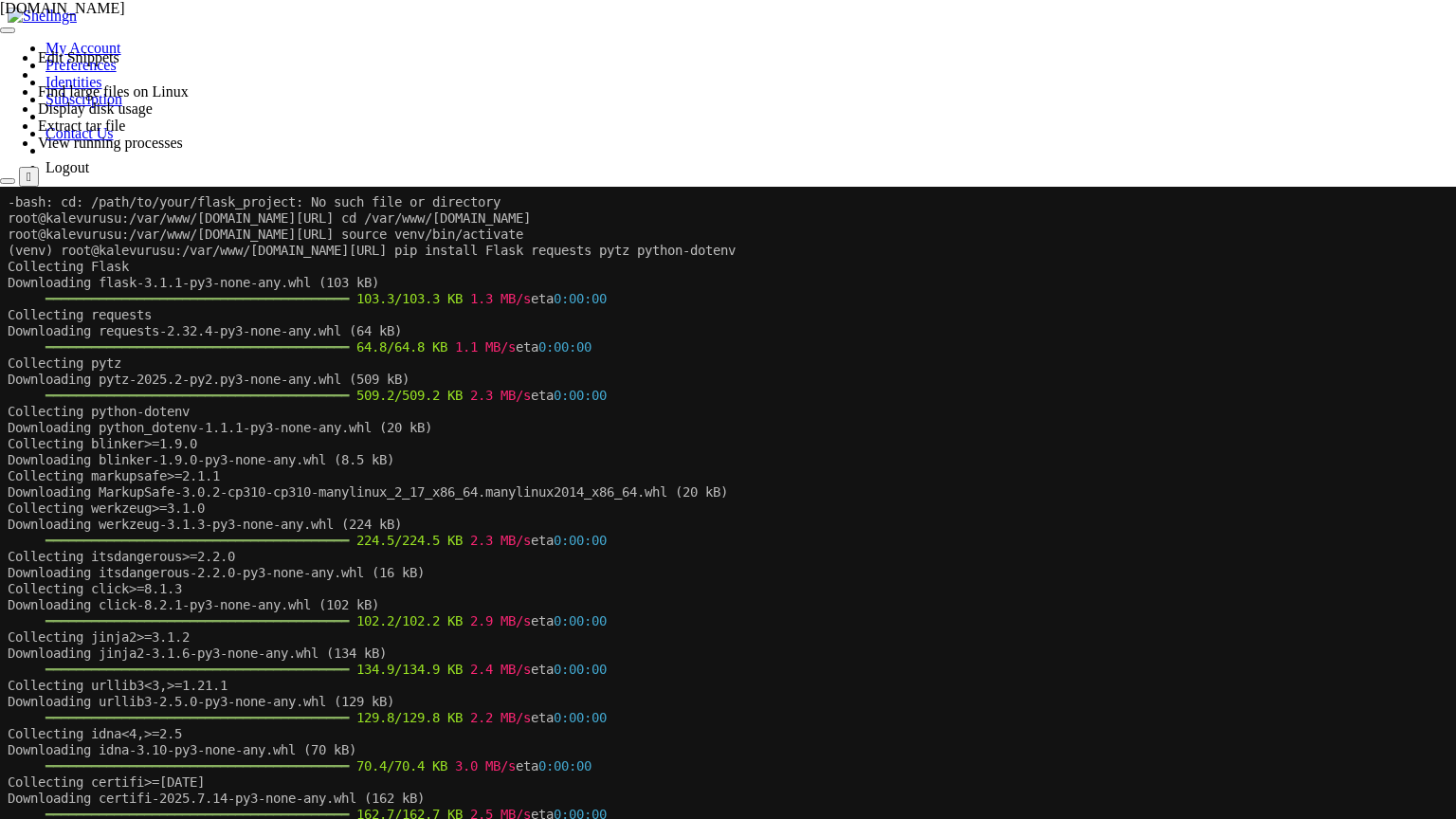 click on "━━━━━━━━━━━━━━━━━━━━━━━━━━━━━━━━━━━━━━━━   134.9/134.9 KB   2.4 MB/s  eta  0:00:00" 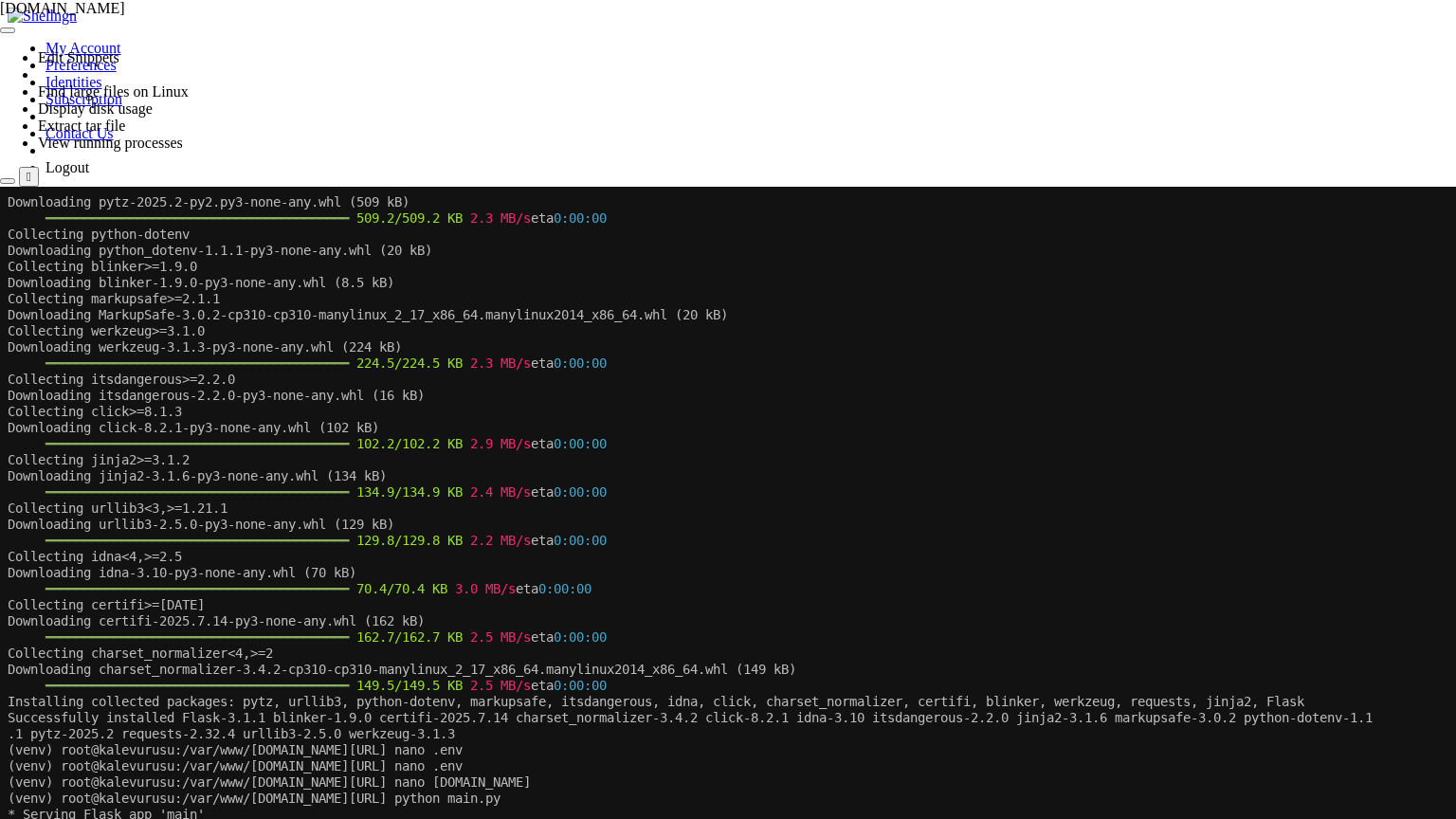 scroll, scrollTop: 20740, scrollLeft: 0, axis: vertical 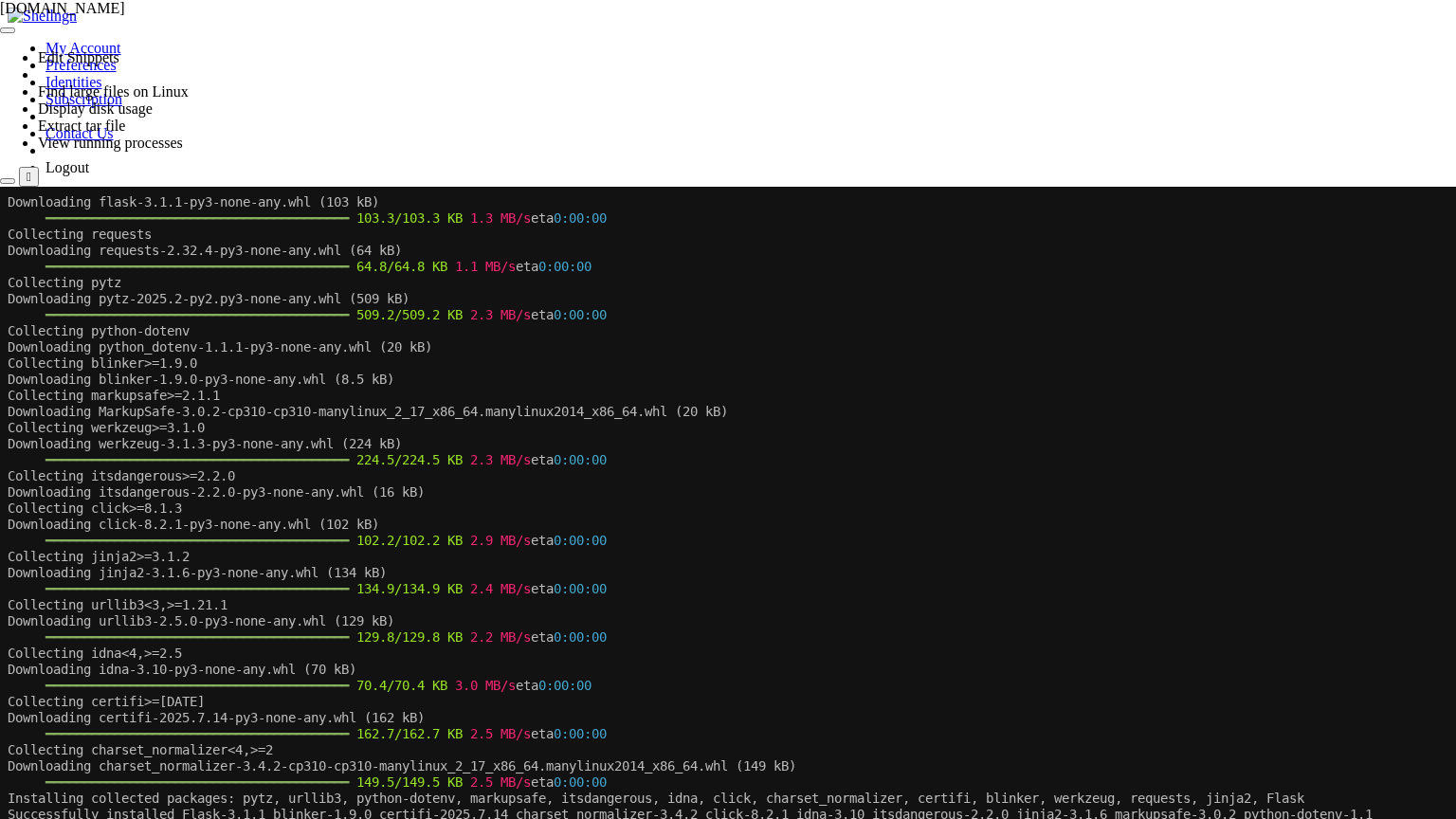 drag, startPoint x: 322, startPoint y: 981, endPoint x: 262, endPoint y: 985, distance: 60.13319 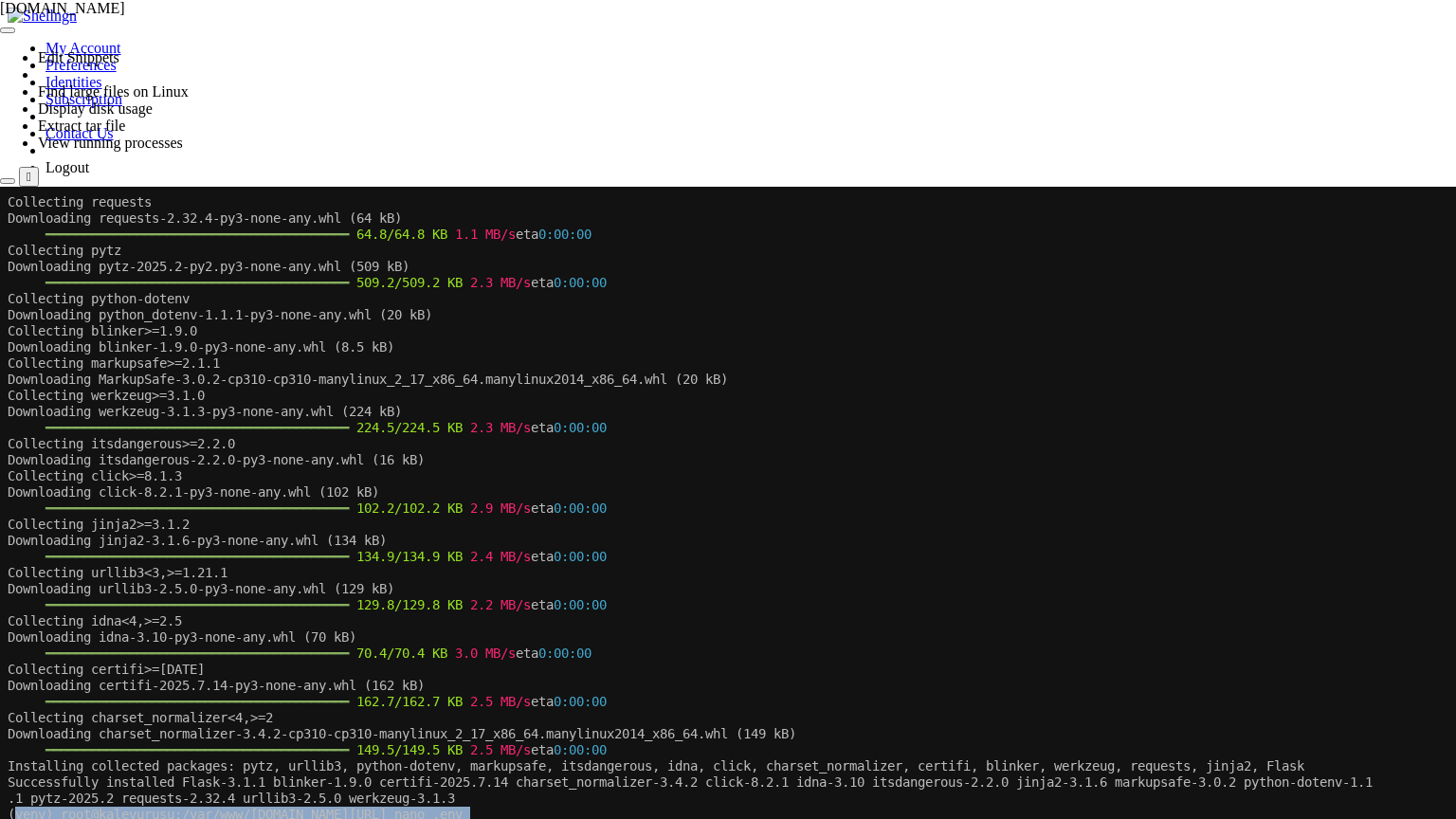 scroll, scrollTop: 20771, scrollLeft: 0, axis: vertical 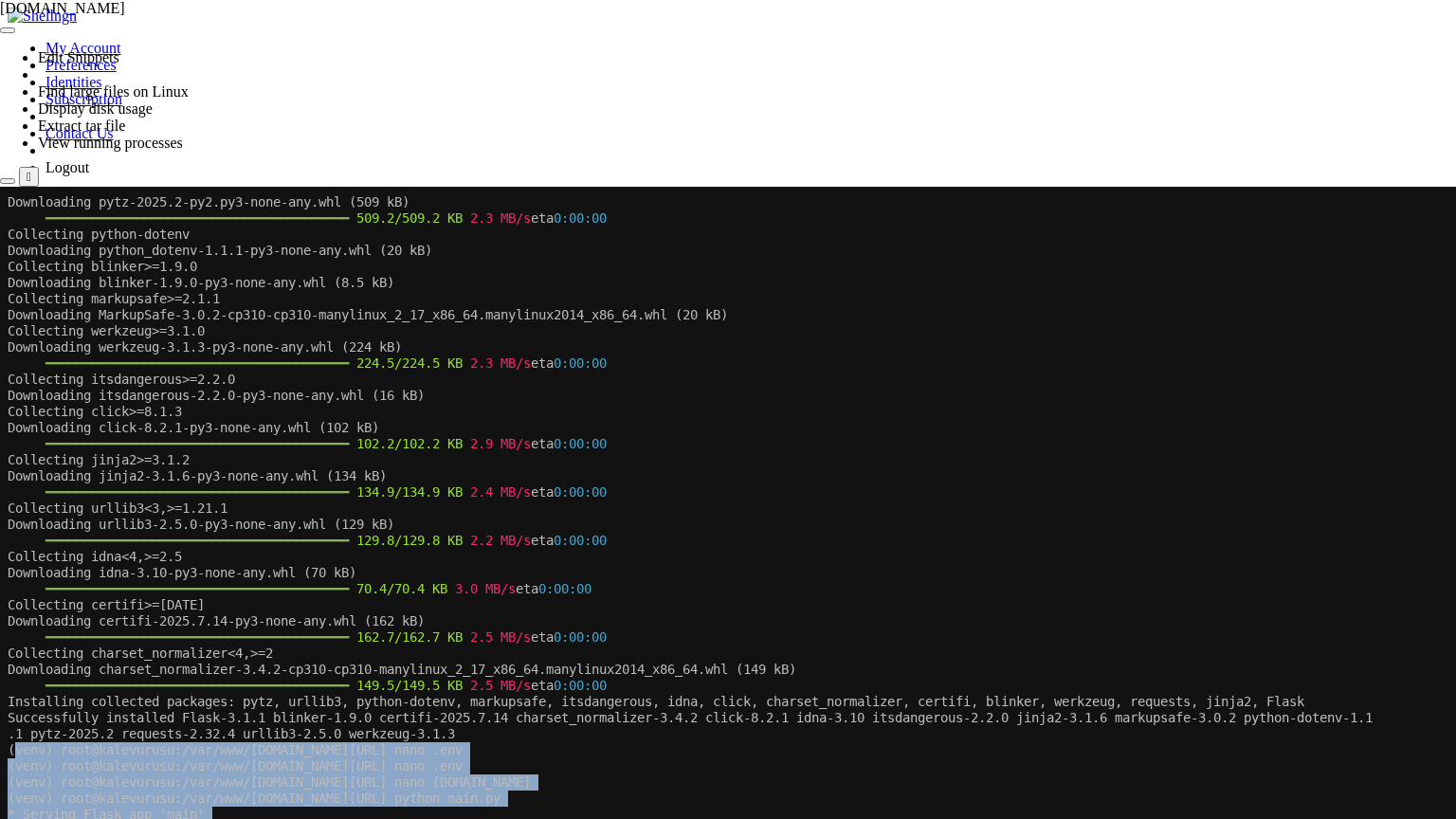 click on "(venv) root@kalevurusu:/var/www/[DOMAIN_NAME][URL] nano .env" 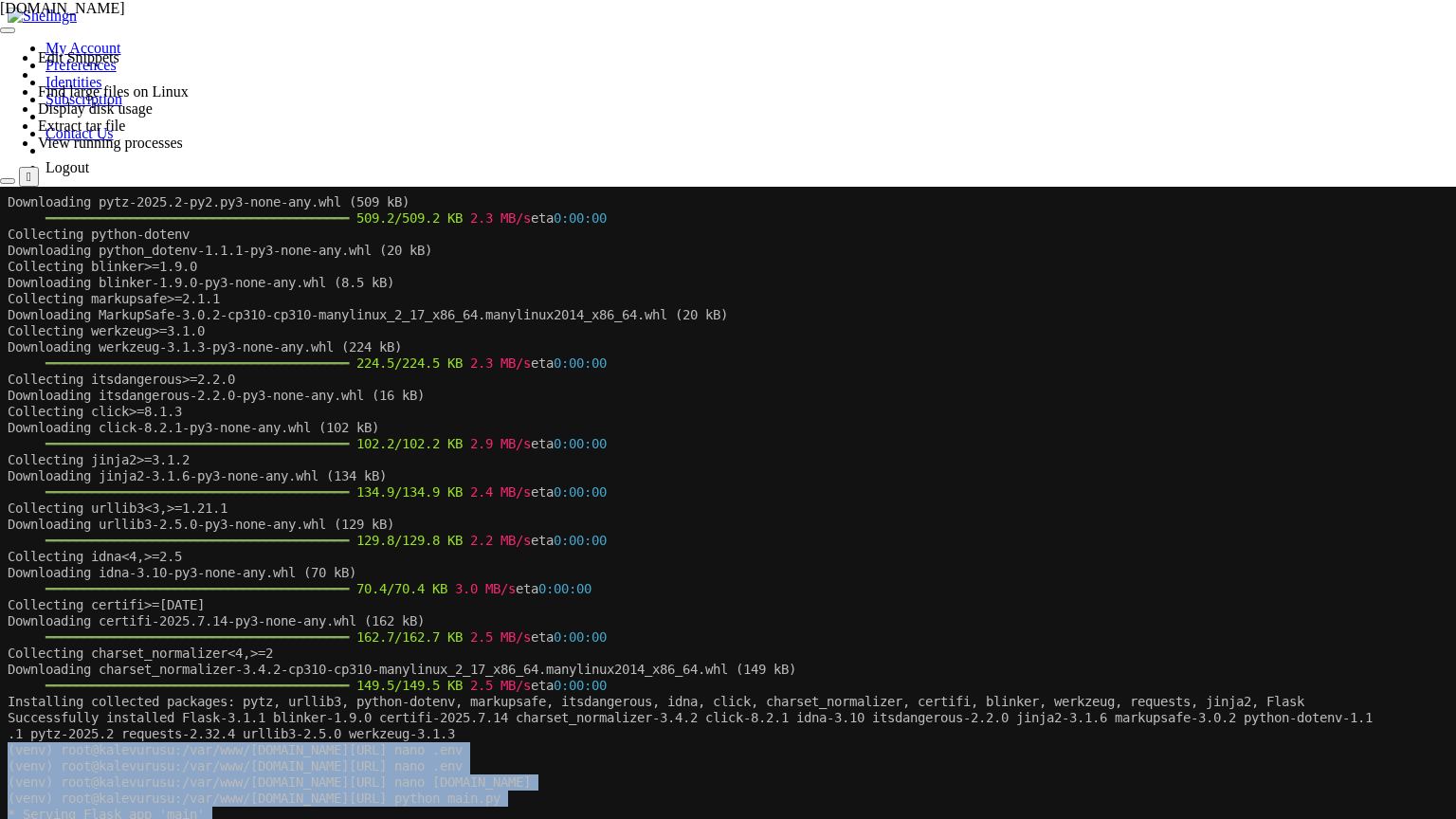scroll, scrollTop: 20852, scrollLeft: 0, axis: vertical 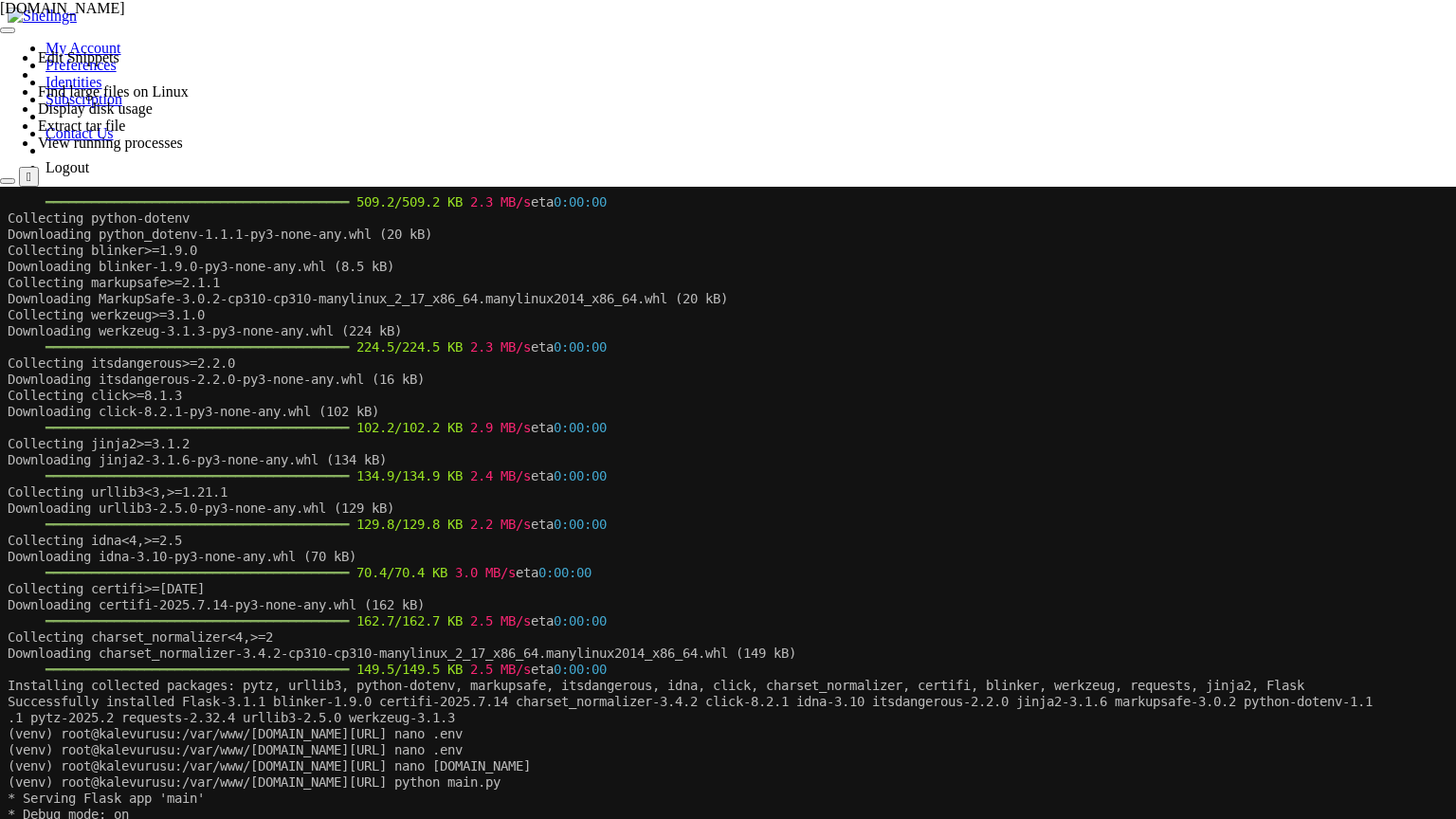 click on "Successfully installed Flask-3.1.1 blinker-1.9.0 certifi-2025.7.14 charset_normalizer-3.4.2 click-8.2.1 idna-3.10 itsdangerous-2.2.0 jinja2-3.1.6 markupsafe-3.0.2 python-dotenv-1.1" 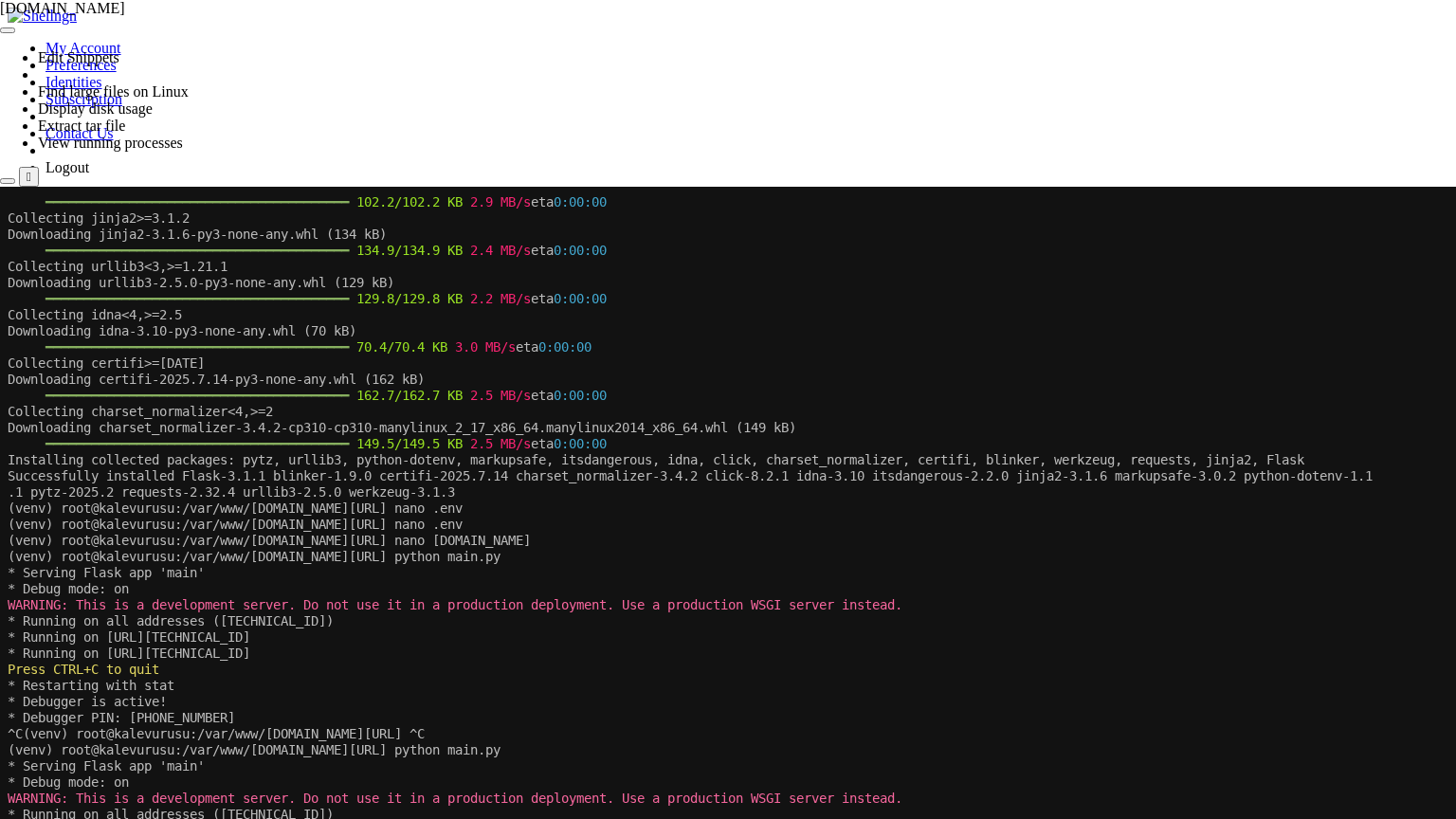 scroll, scrollTop: 21093, scrollLeft: 0, axis: vertical 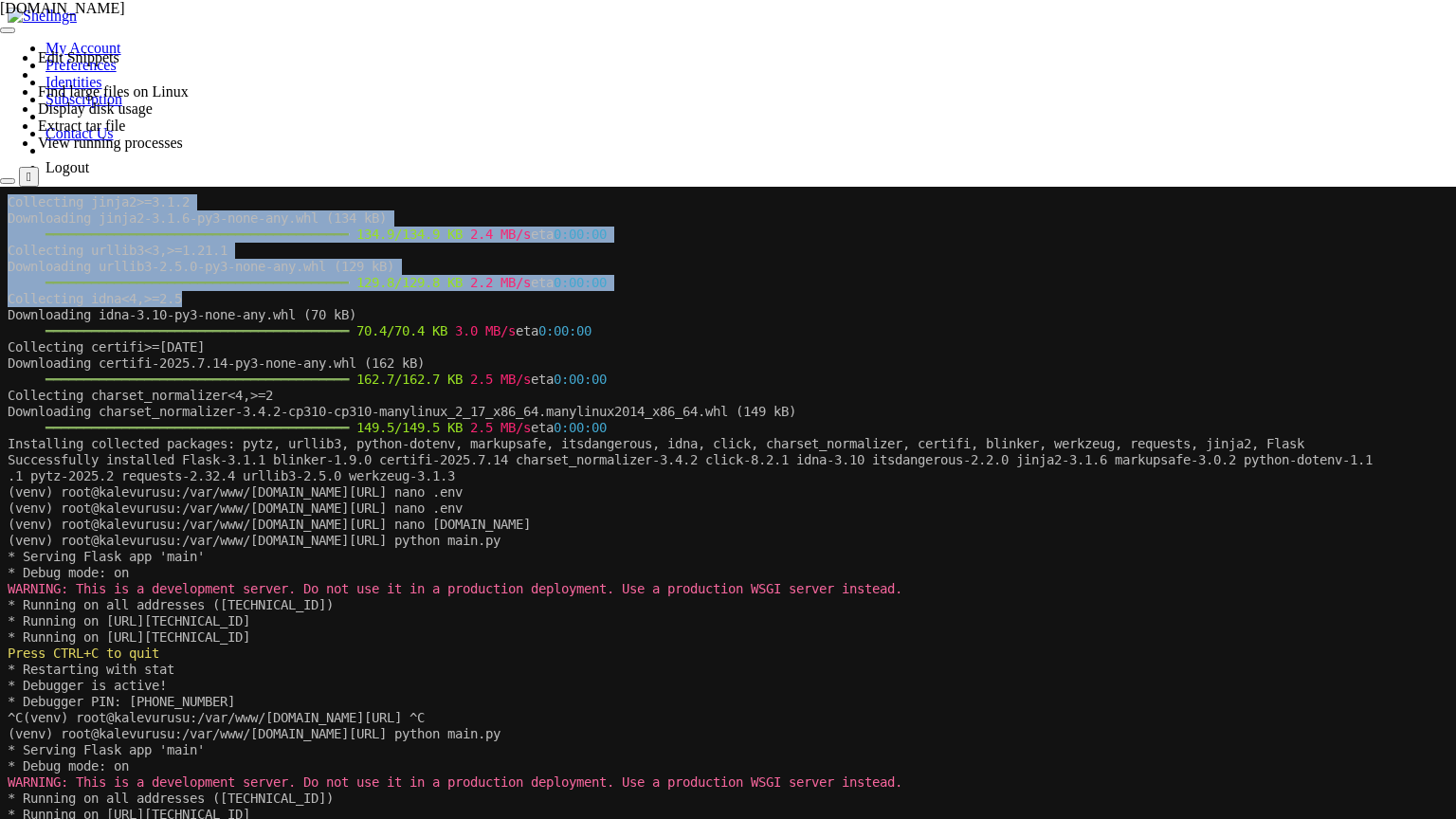 drag, startPoint x: 1446, startPoint y: 295, endPoint x: 1469, endPoint y: 308, distance: 26.41969 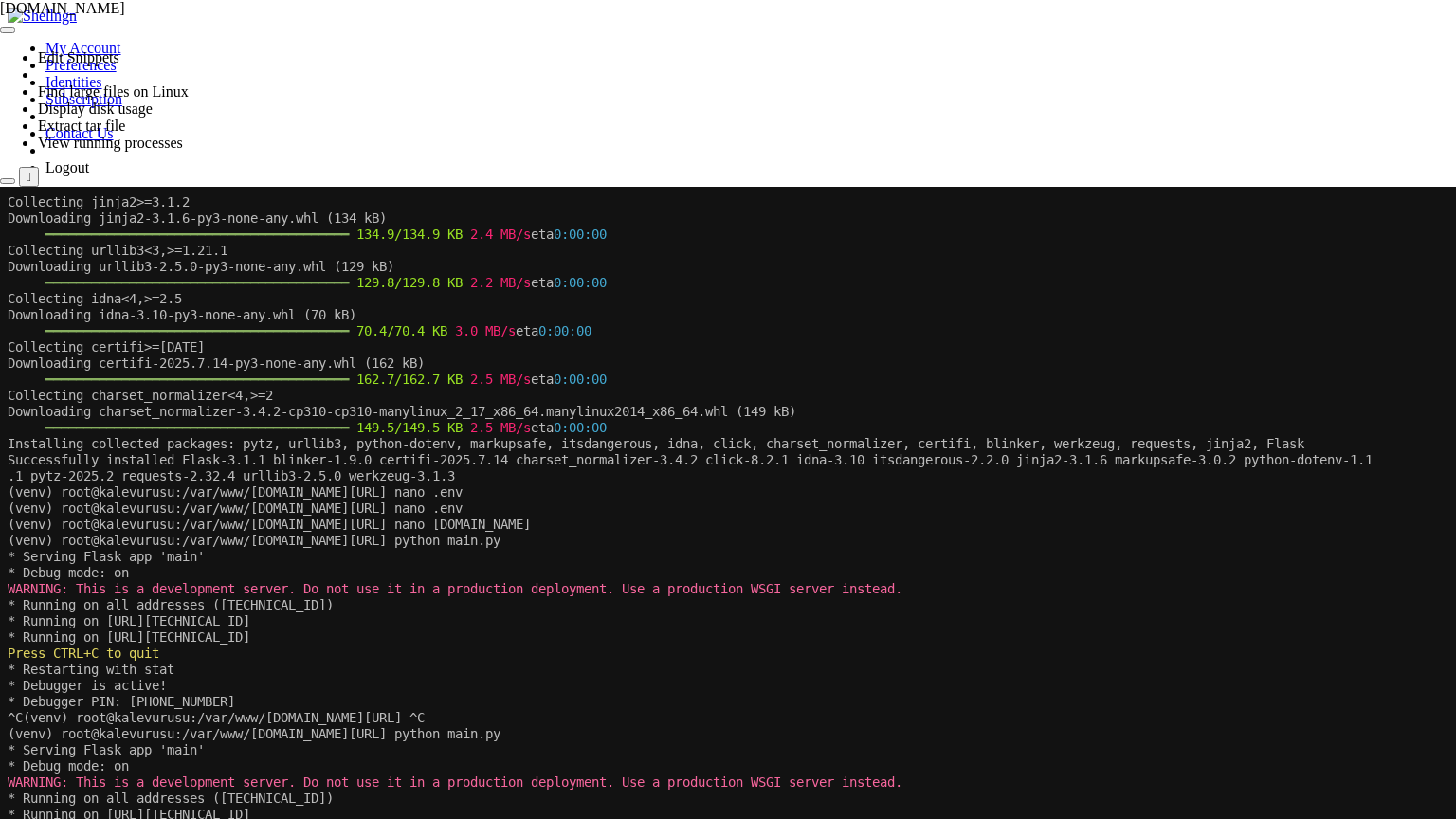 click on "* Debugger is active!" 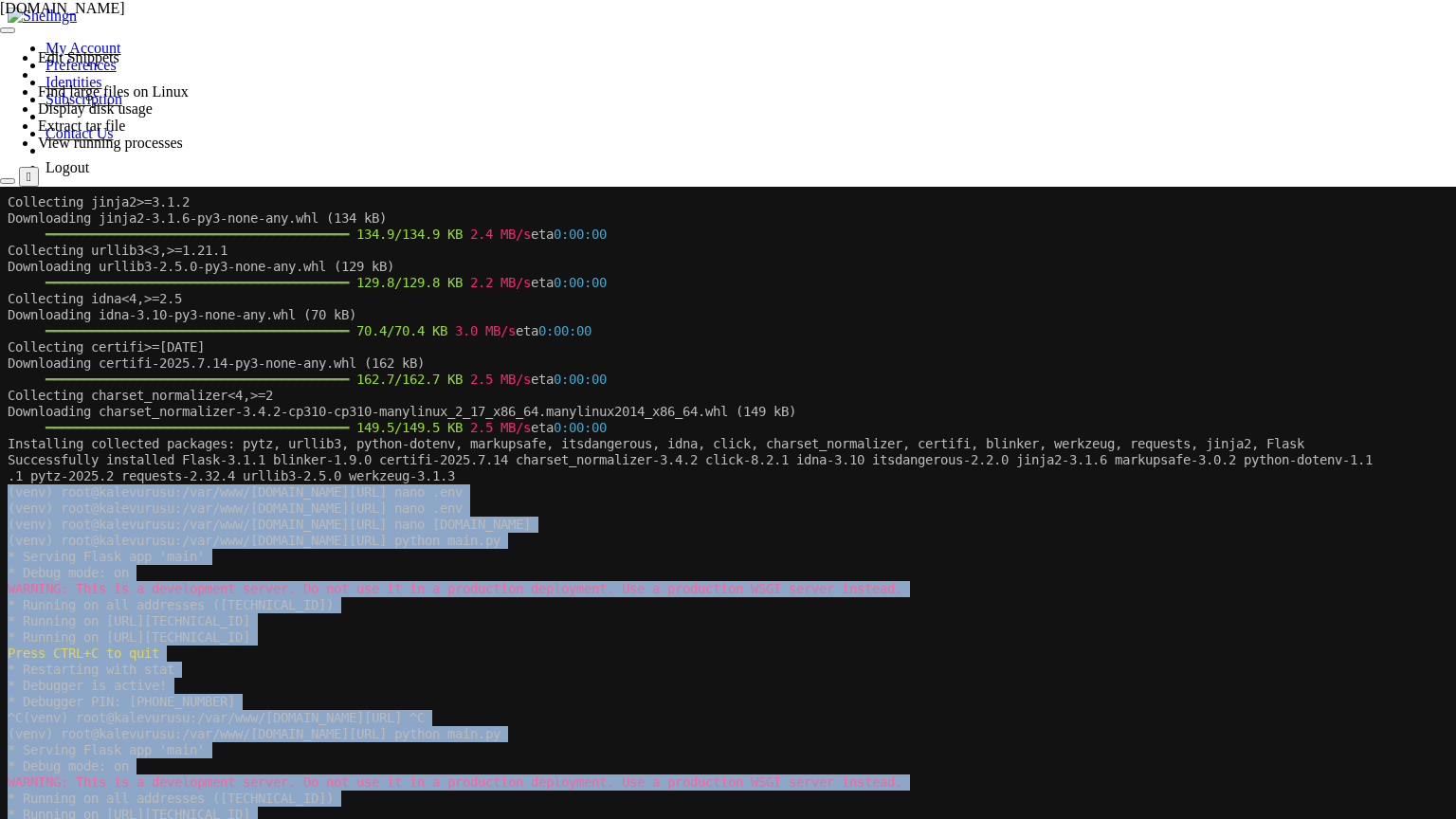 drag, startPoint x: 710, startPoint y: 961, endPoint x: 8, endPoint y: 494, distance: 843.14471 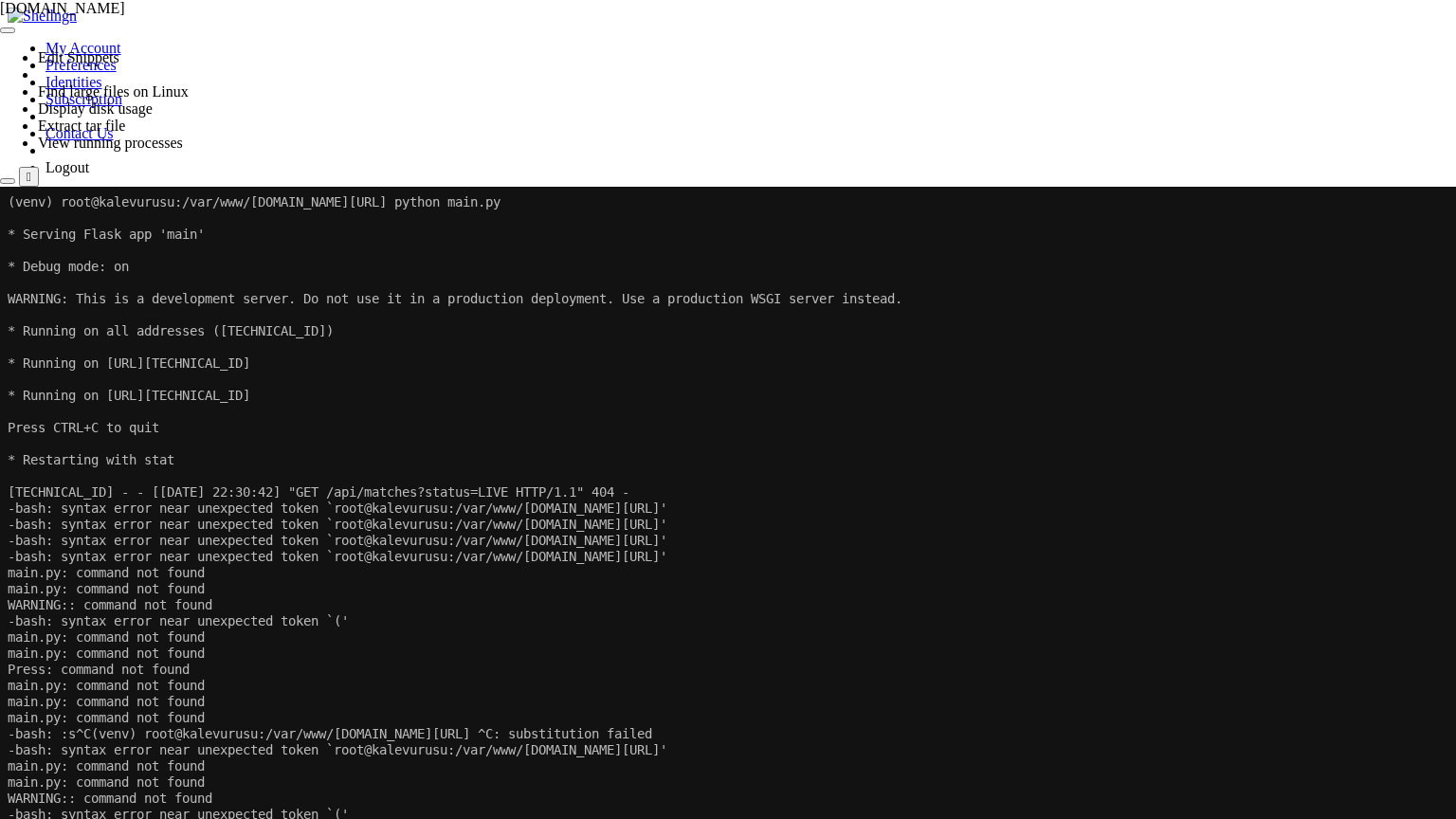 scroll, scrollTop: 22367, scrollLeft: 0, axis: vertical 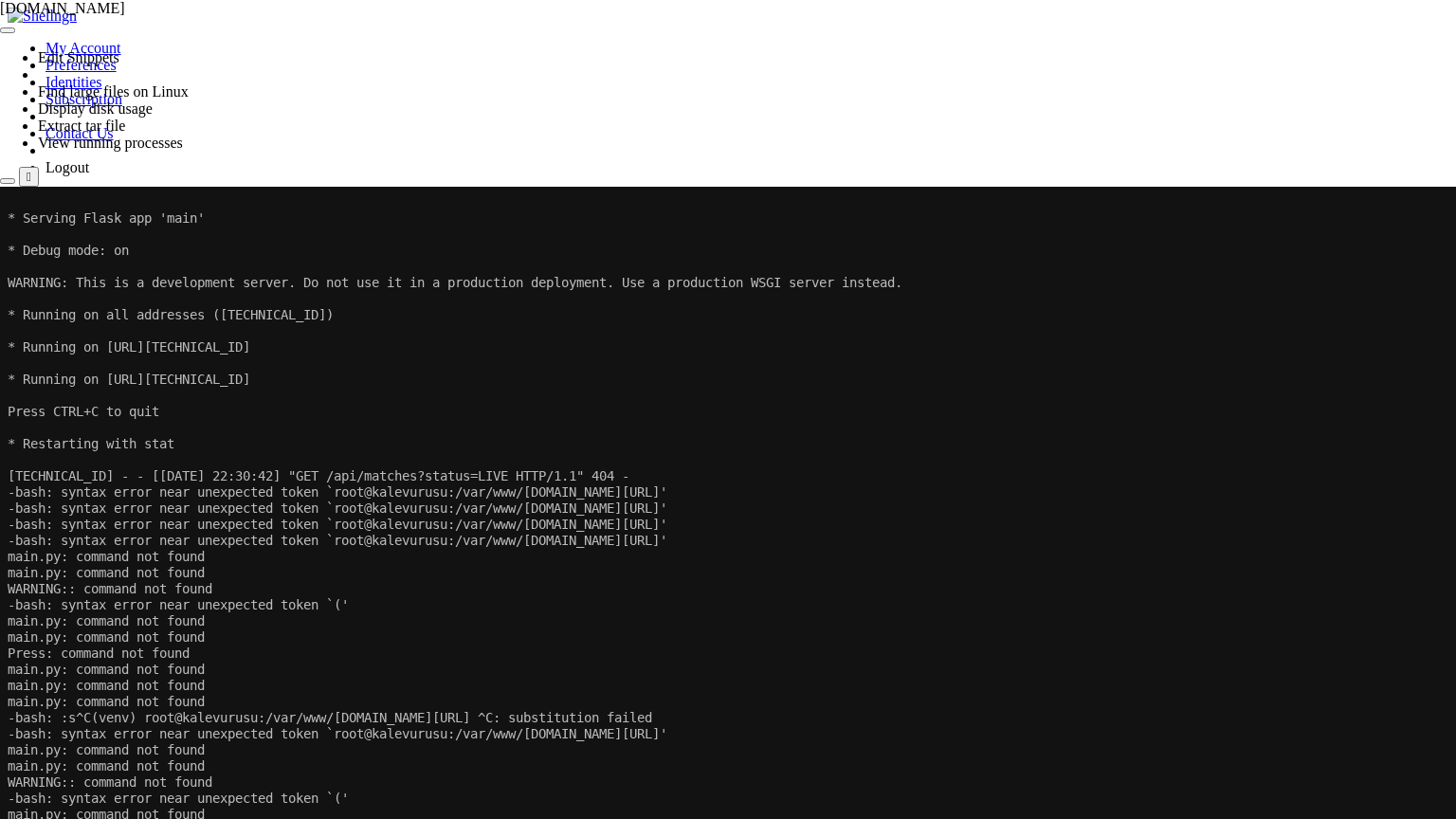 click on "-bash: syntax error near unexpected token `root@kalevurusu:/var/www/[DOMAIN_NAME][URL]'" 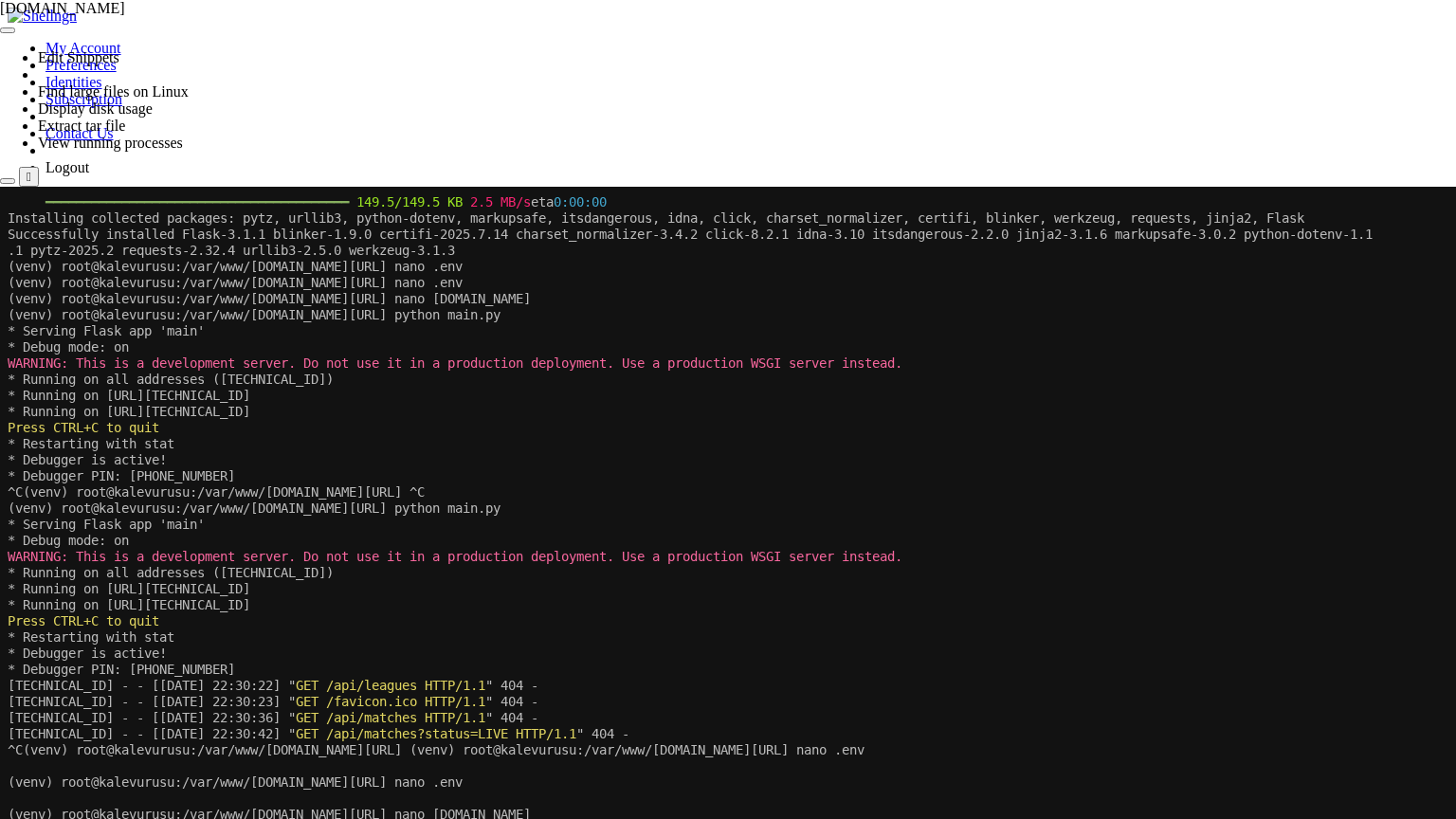 scroll, scrollTop: 21324, scrollLeft: 0, axis: vertical 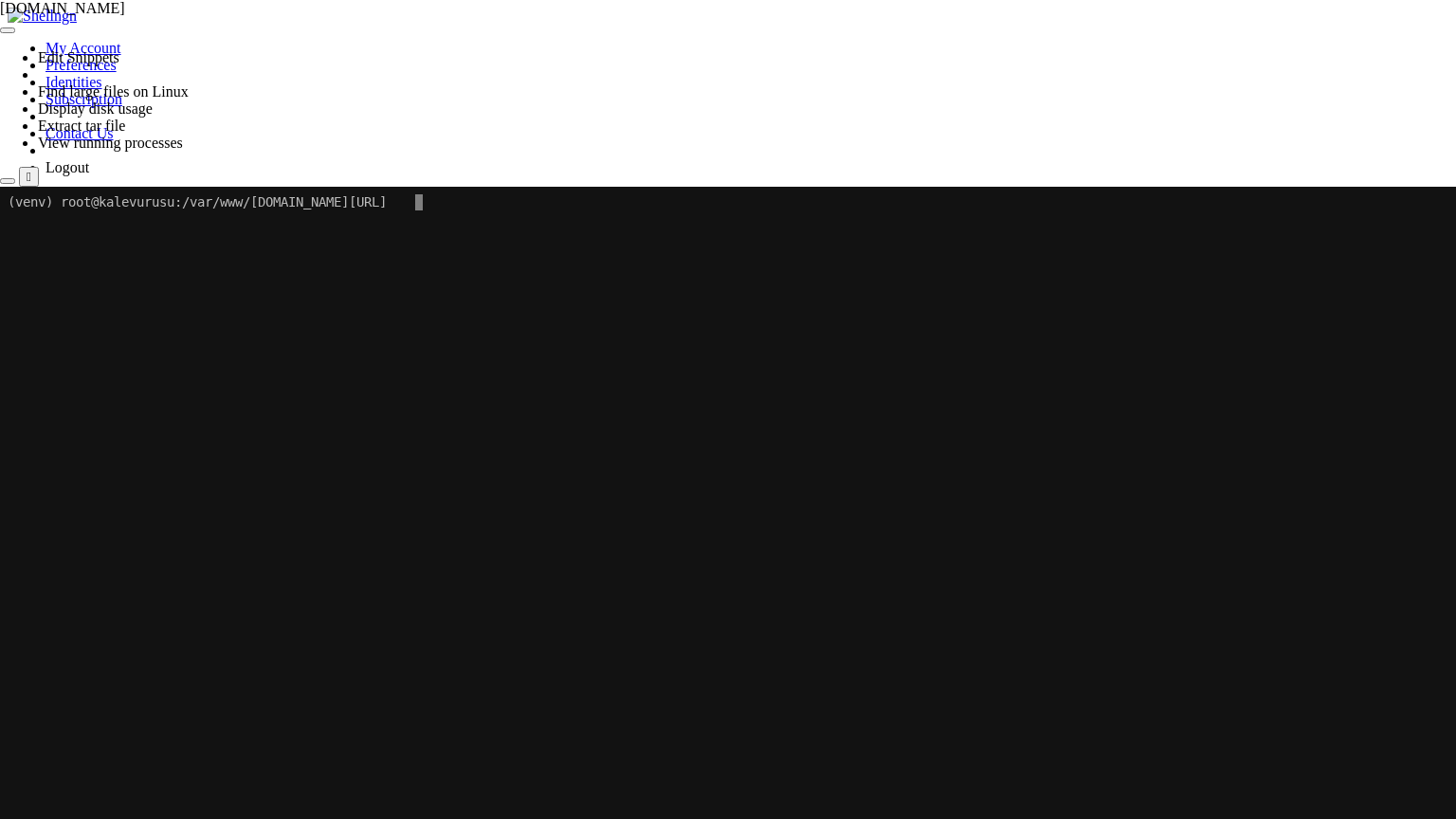 click 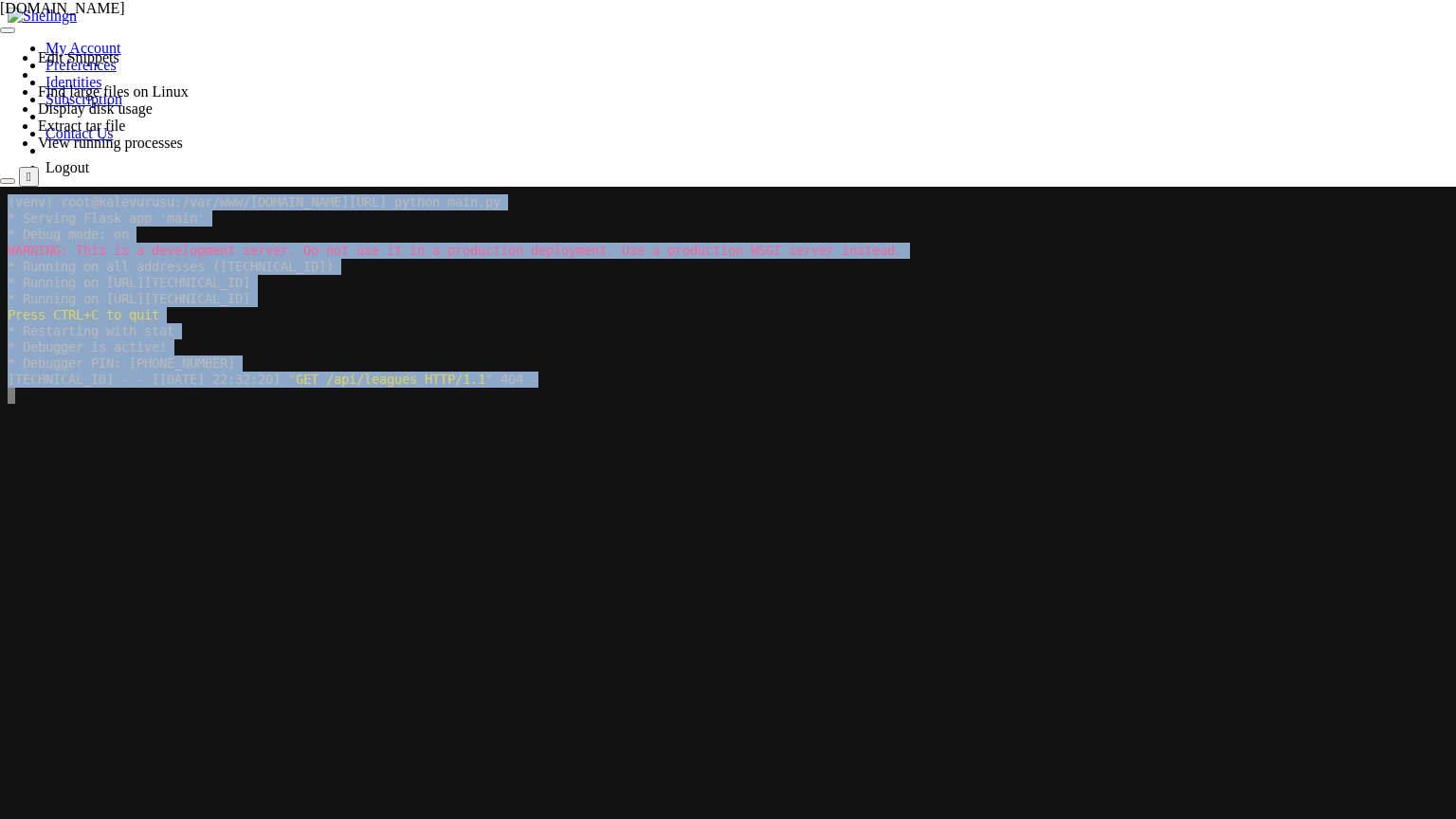 drag, startPoint x: 719, startPoint y: 556, endPoint x: 0, endPoint y: 285, distance: 768.37621 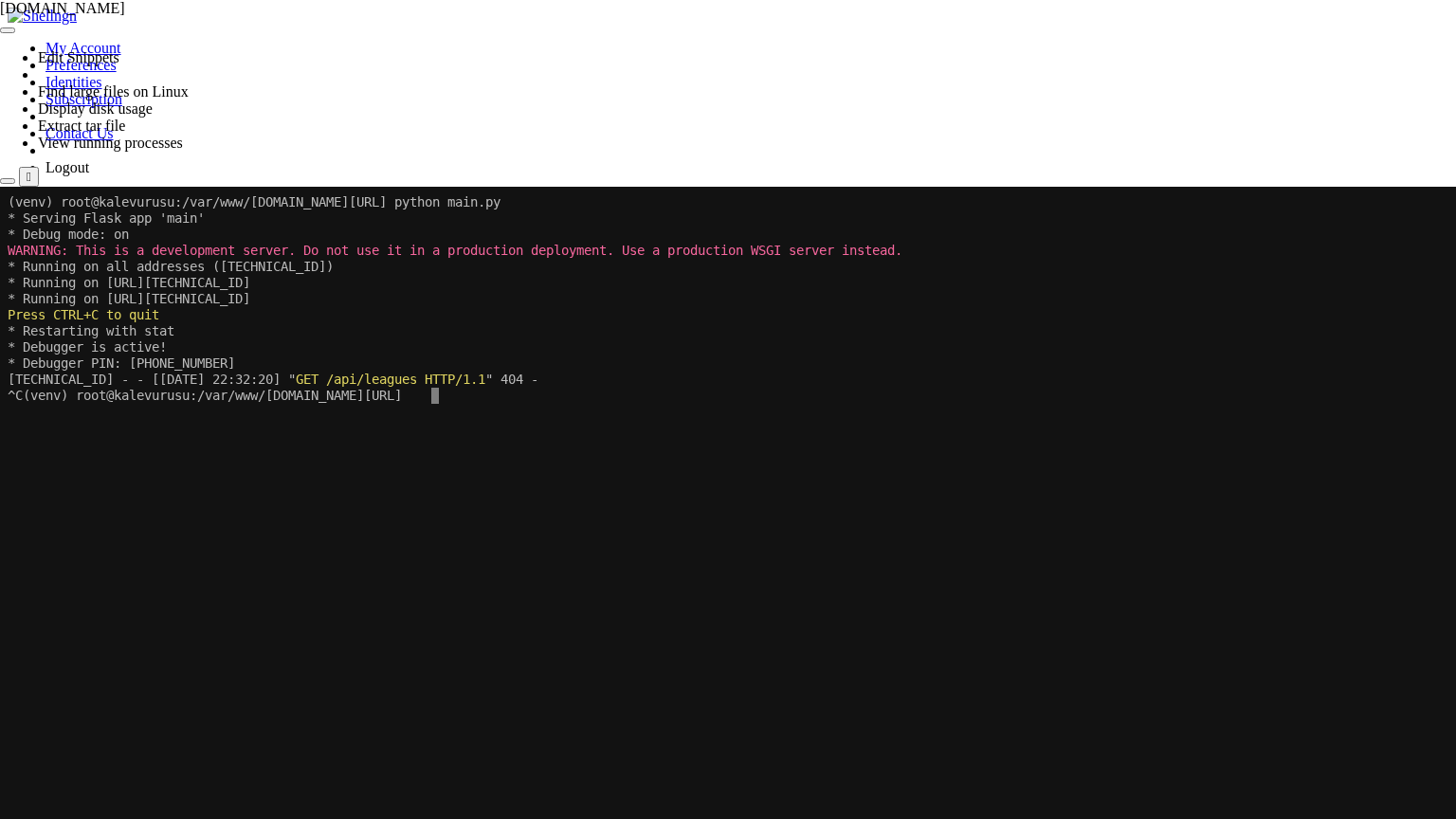 click 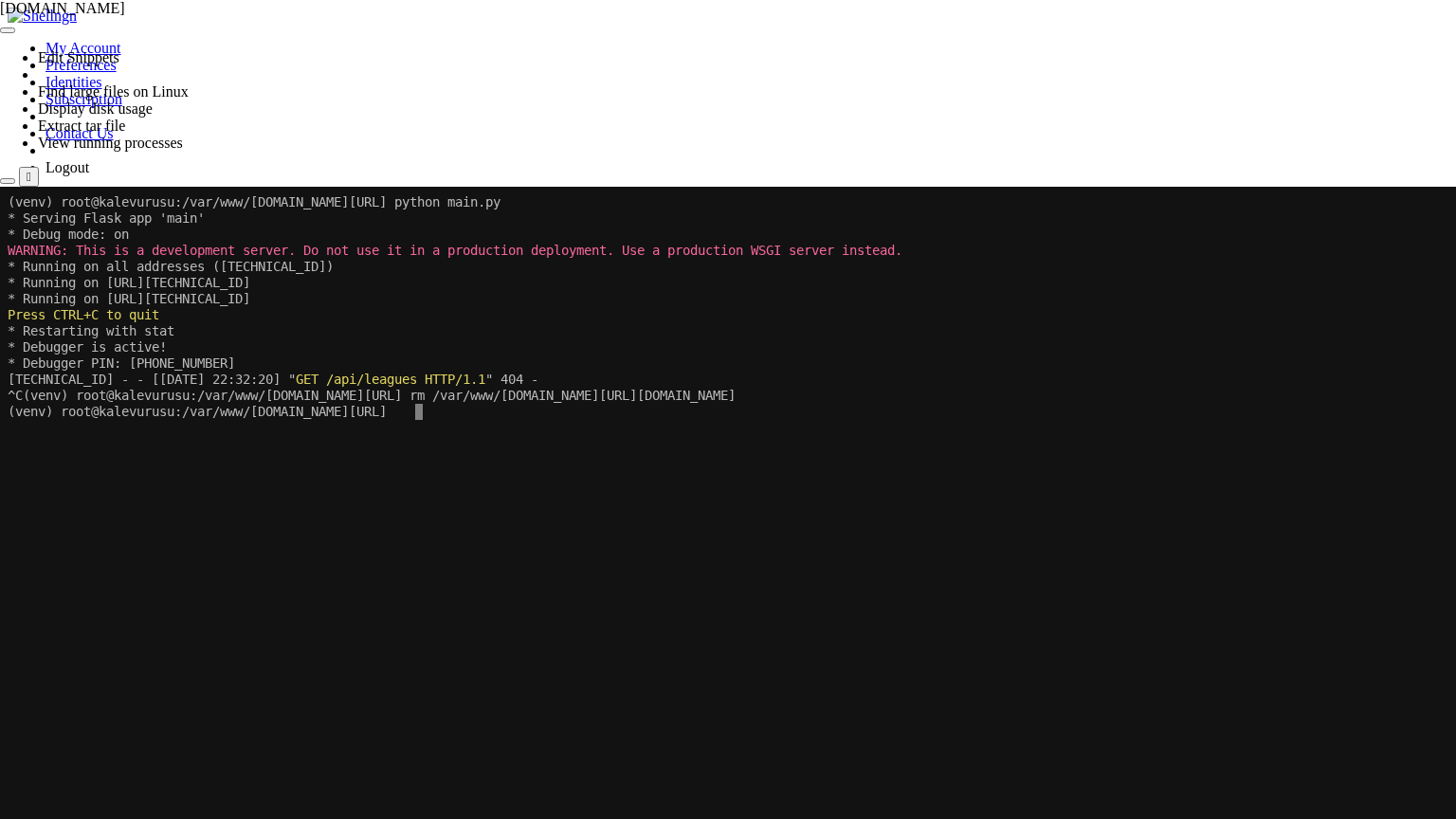 click 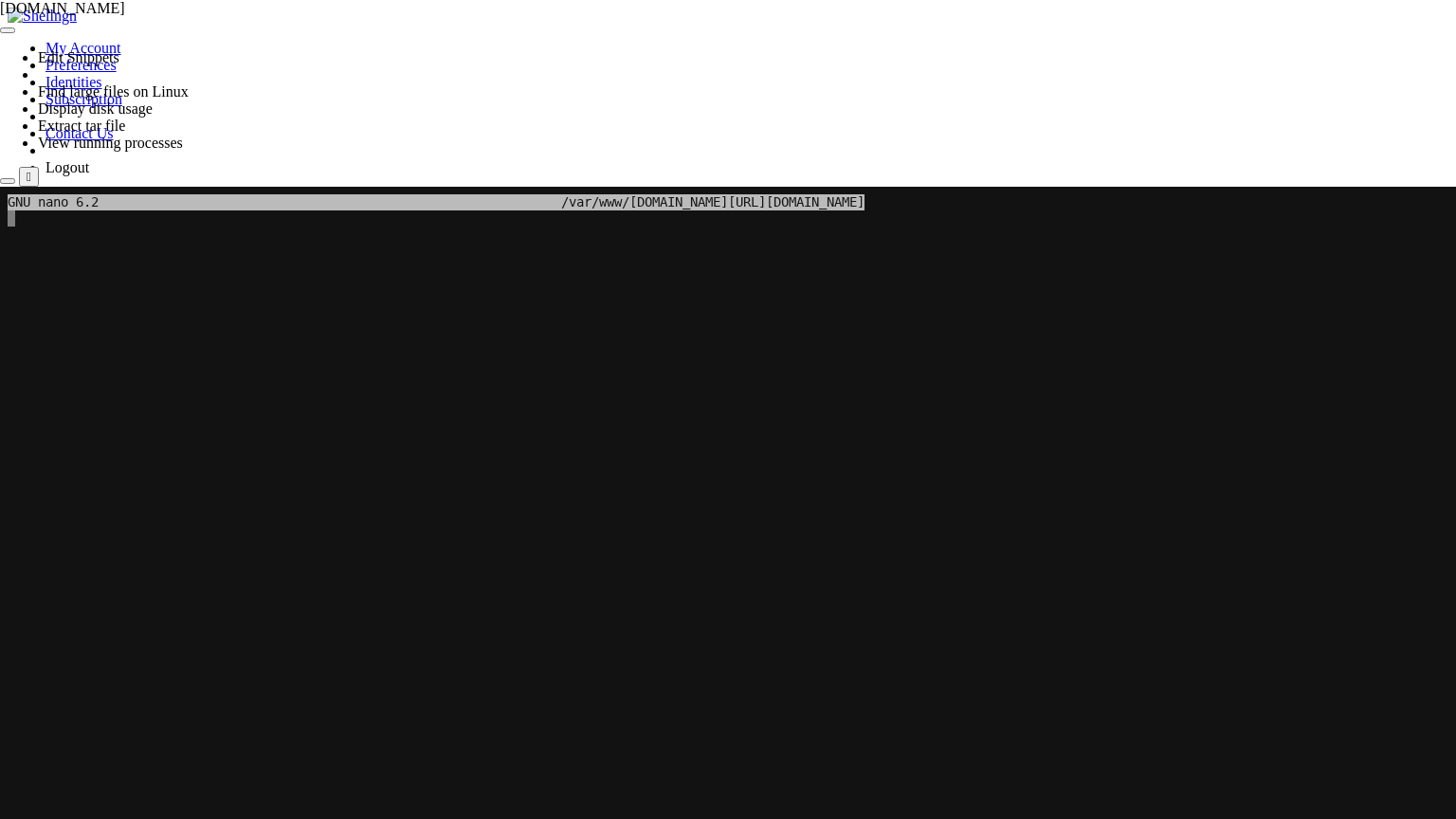 click 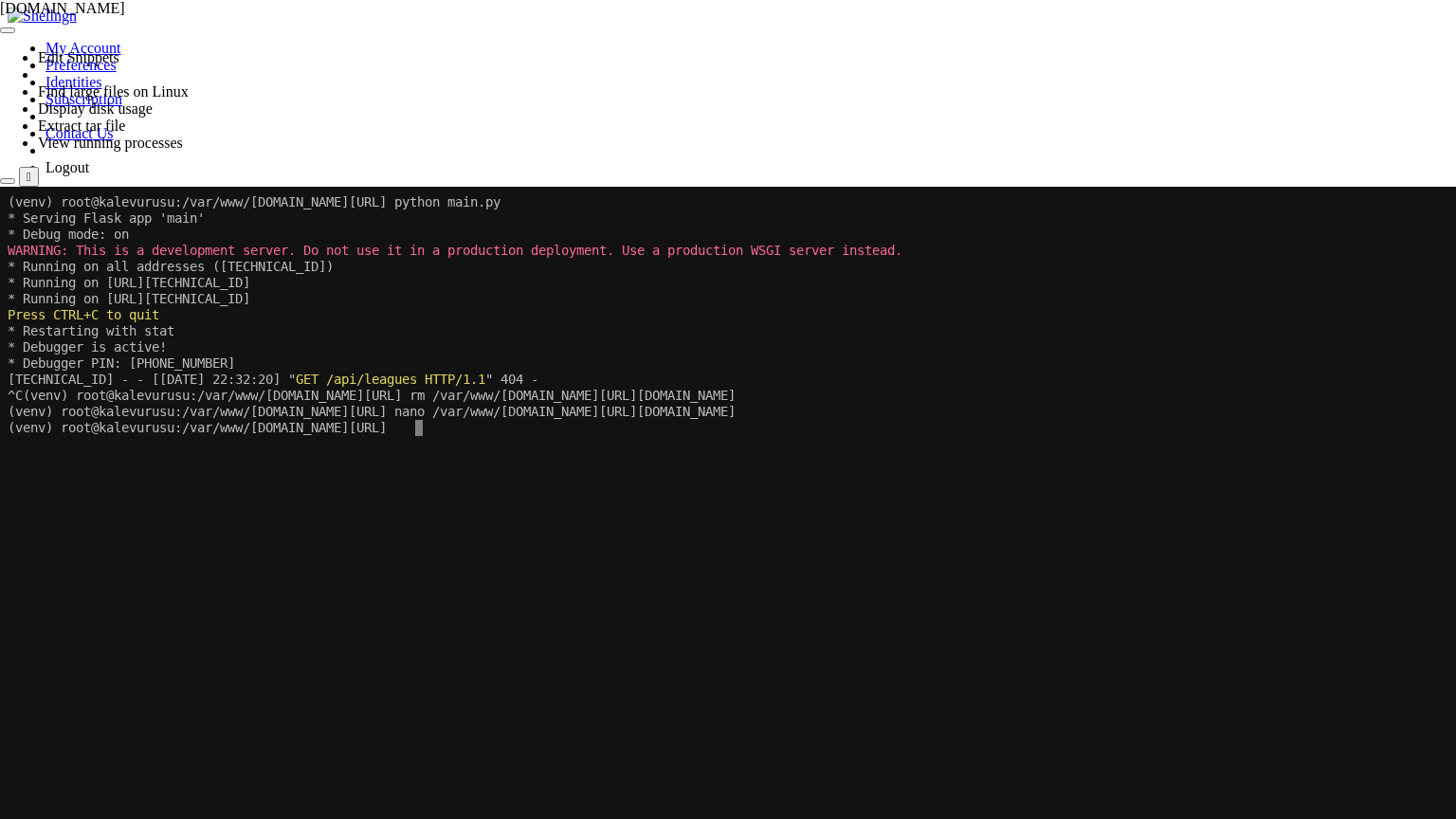 click 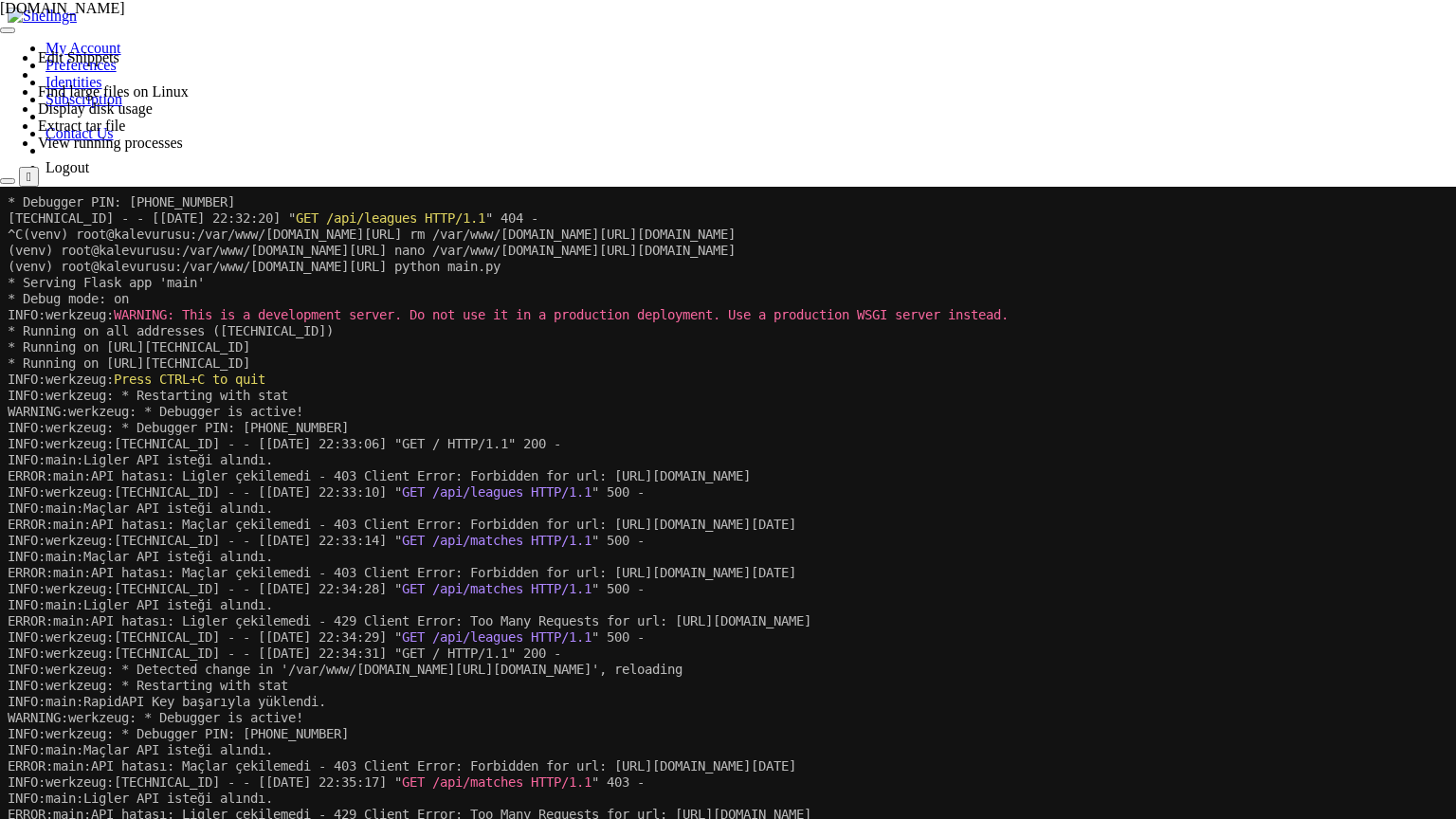 scroll, scrollTop: 161, scrollLeft: 0, axis: vertical 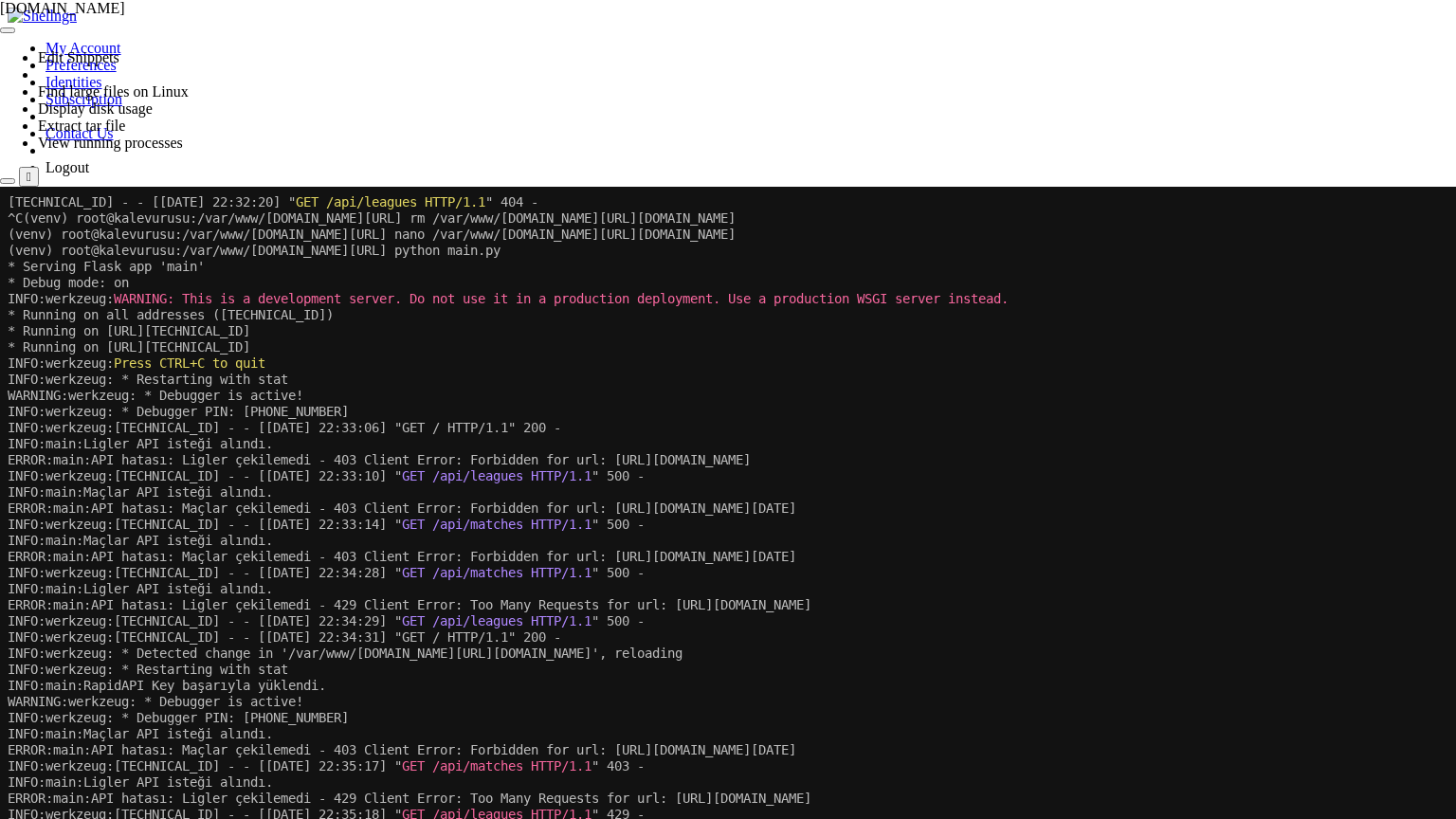 click on "ERROR:main:API hatası: Ligler çekilemedi - 429 Client Error: Too Many Requests for url: [URL][DOMAIN_NAME]" 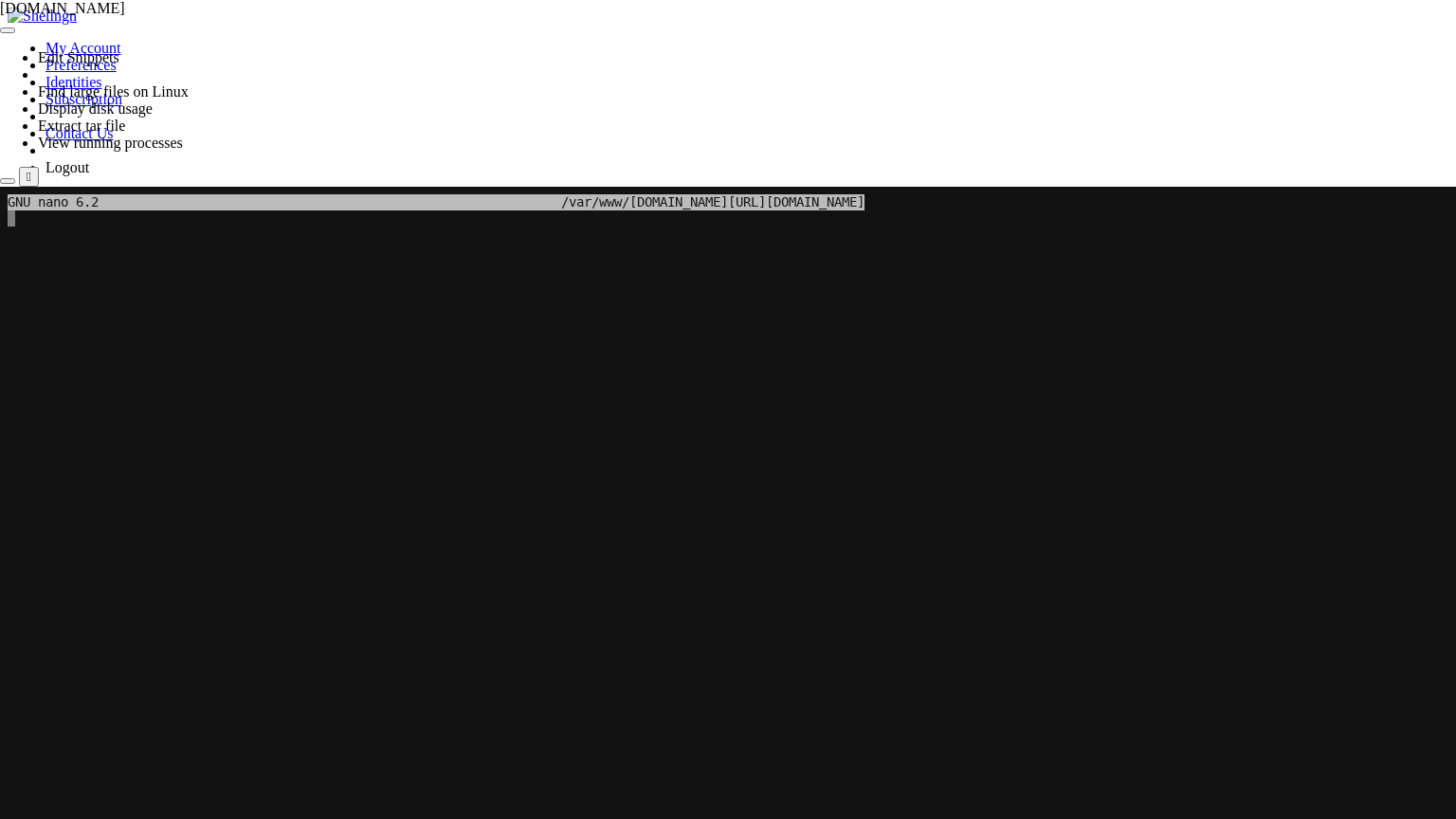 click 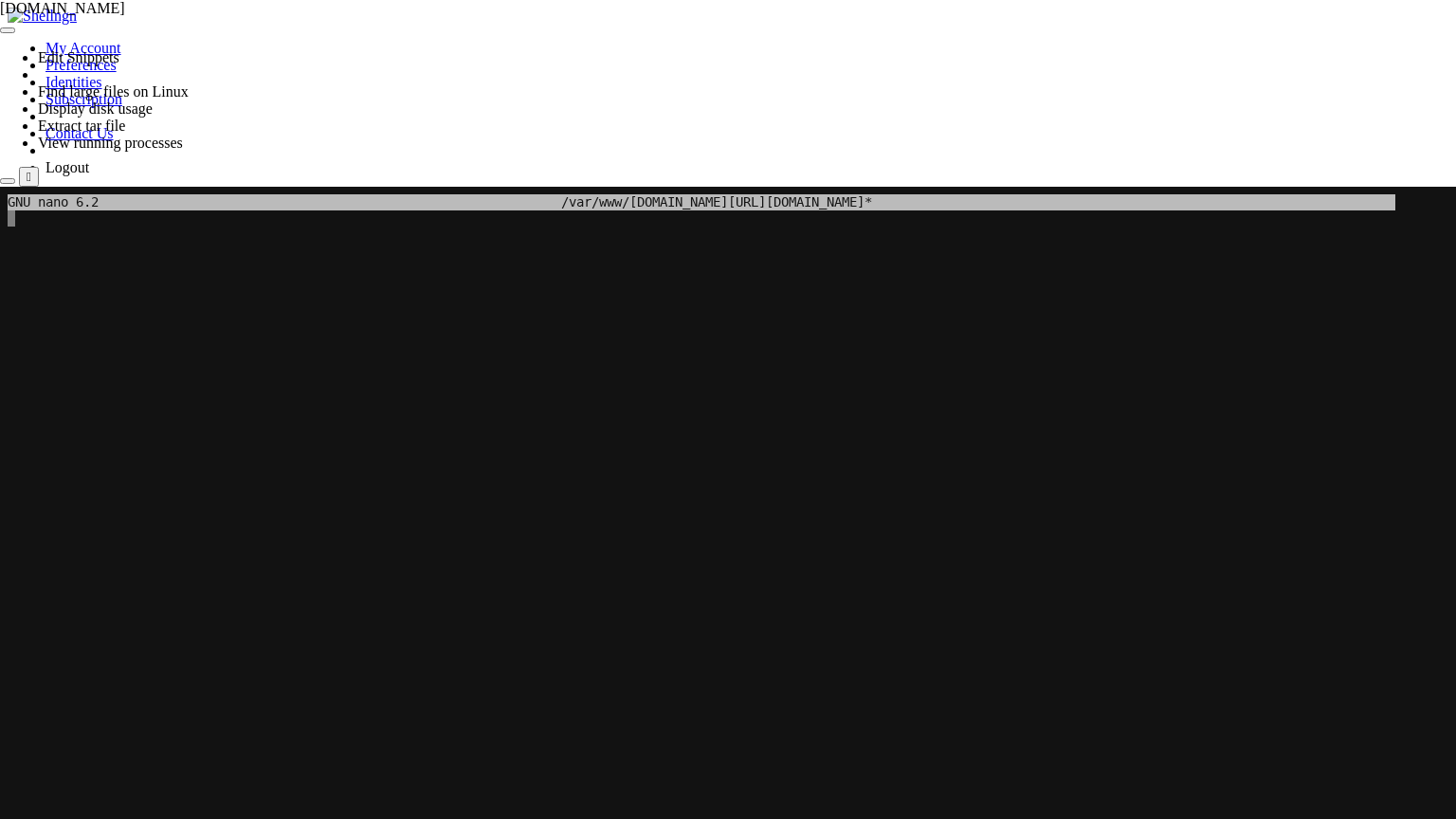 click 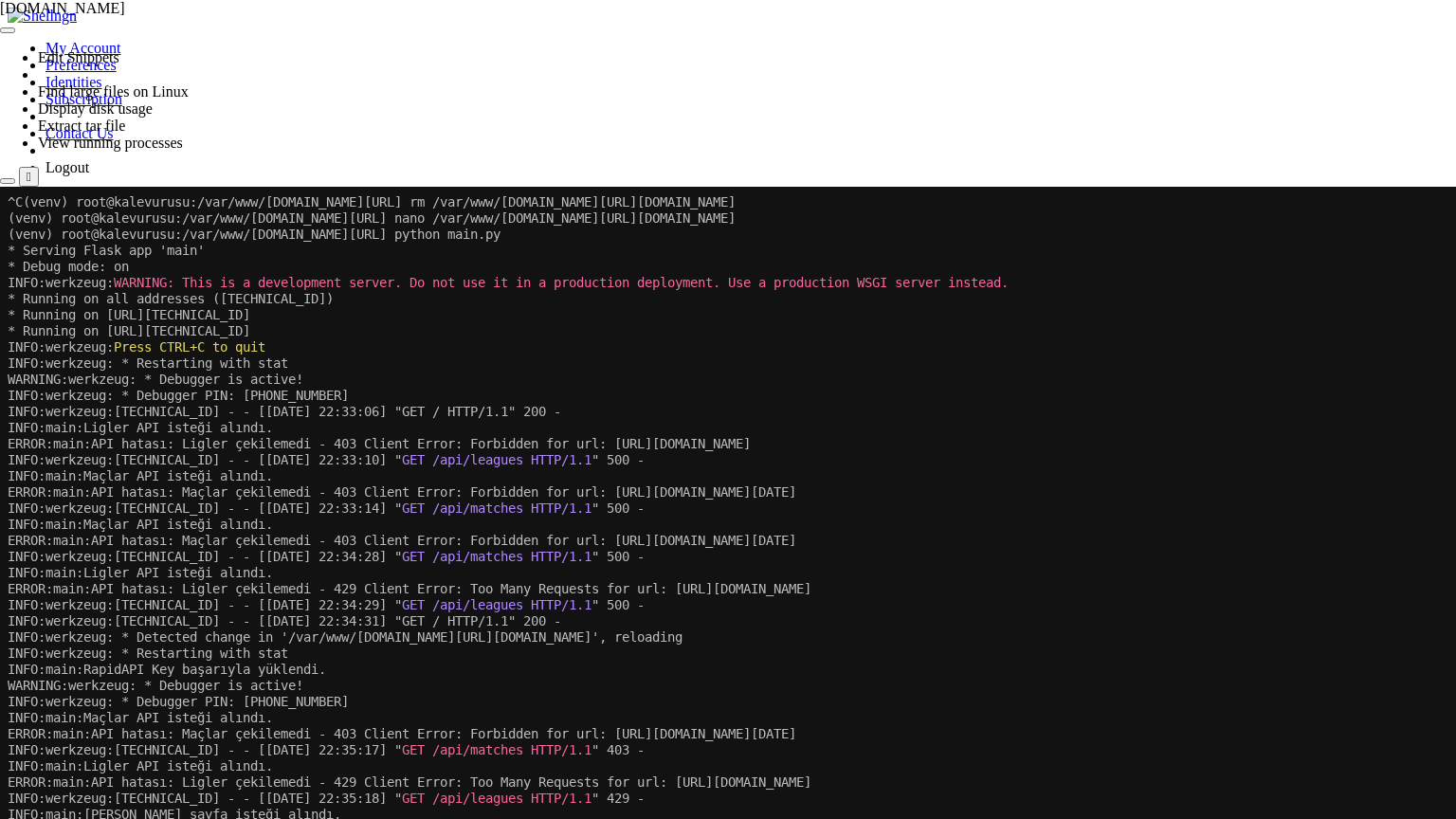 click on "INFO:werkzeug: * Detected change in '/var/www/[DOMAIN_NAME][URL][DOMAIN_NAME]', reloading" 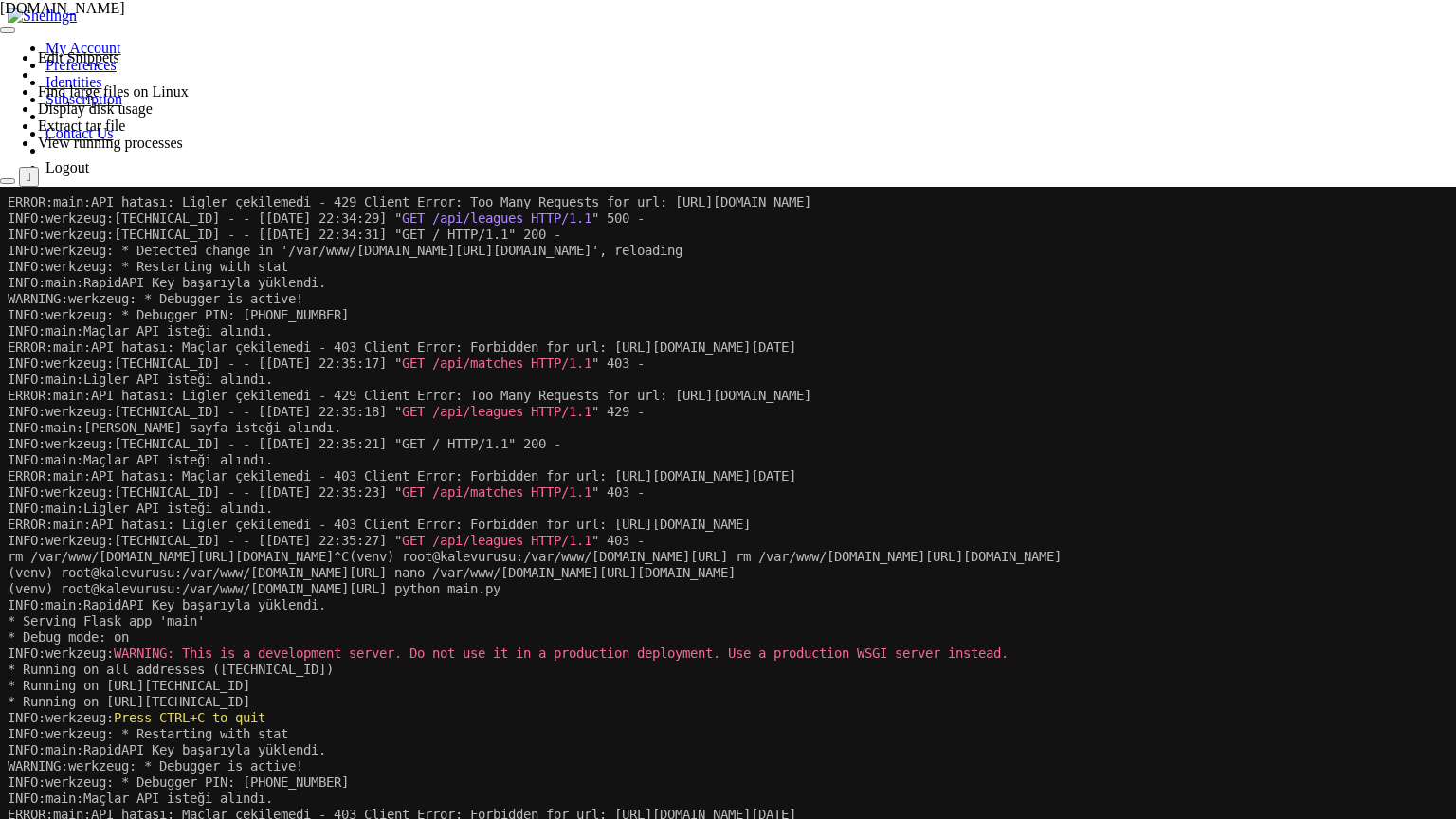 scroll, scrollTop: 580, scrollLeft: 0, axis: vertical 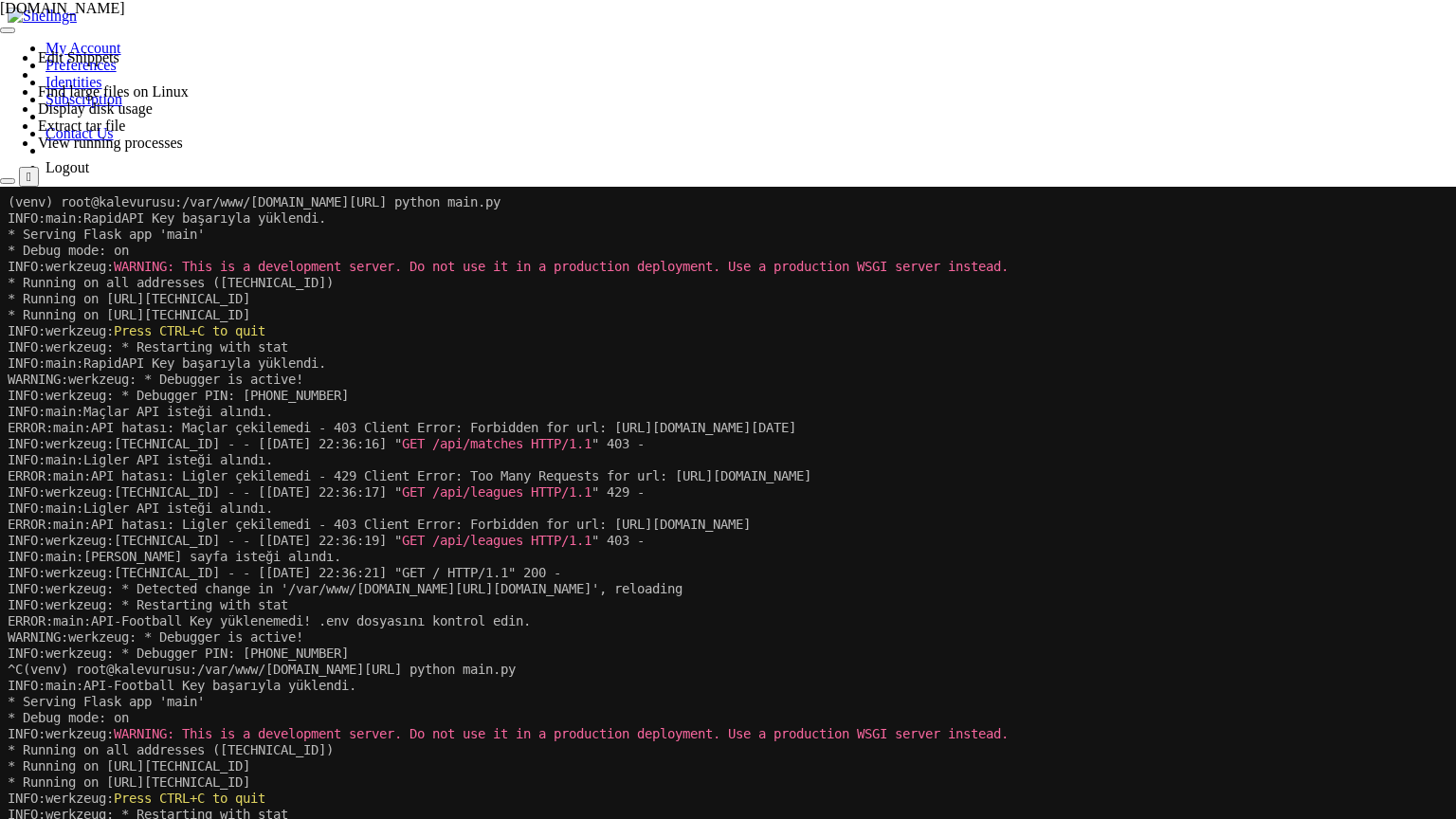 click on "^C(venv) root@kalevurusu:/var/www/[DOMAIN_NAME][URL] python main.py" 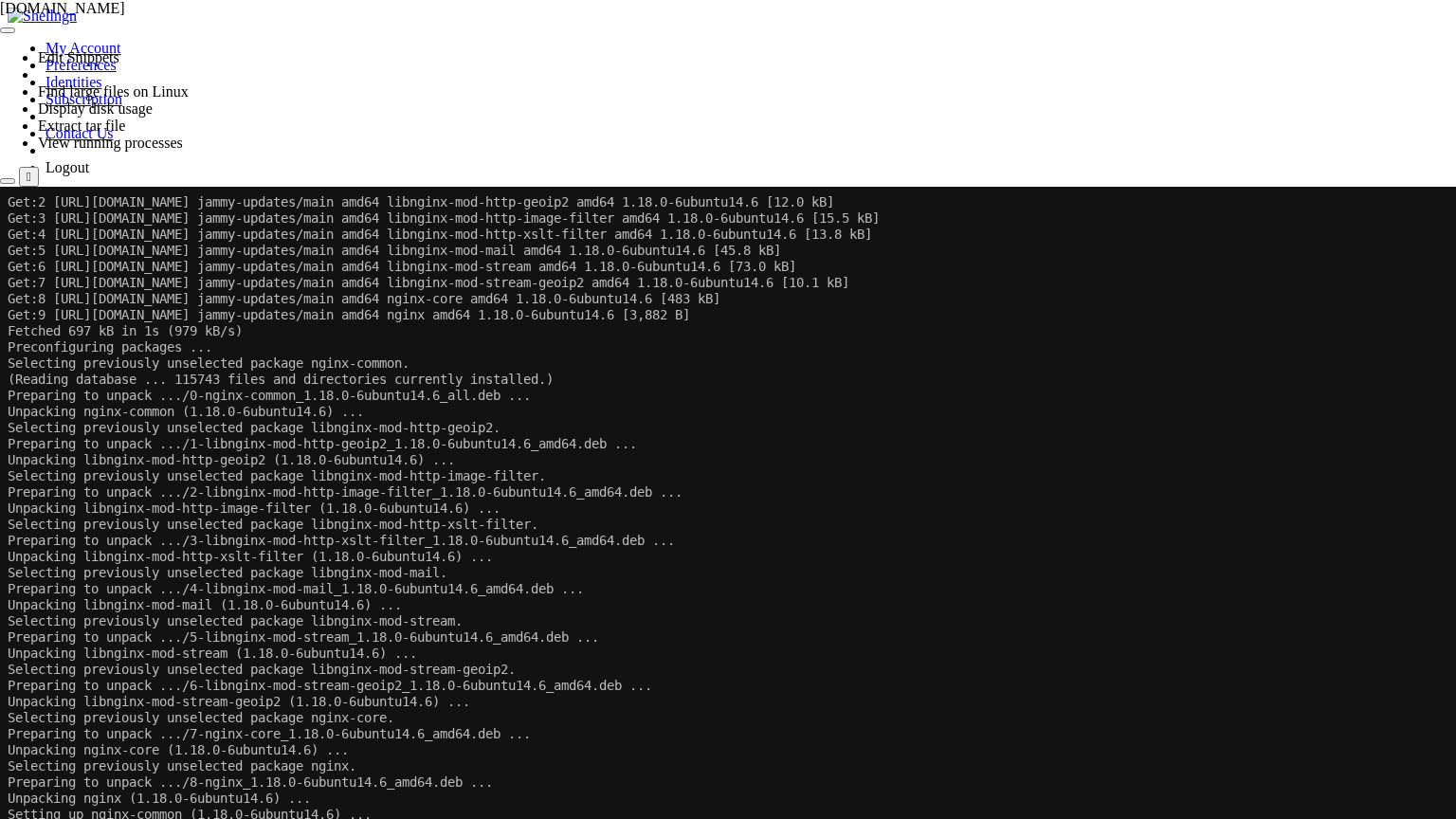 click on "Setting up nginx-common (1.18.0-6ubuntu14.6) ..." 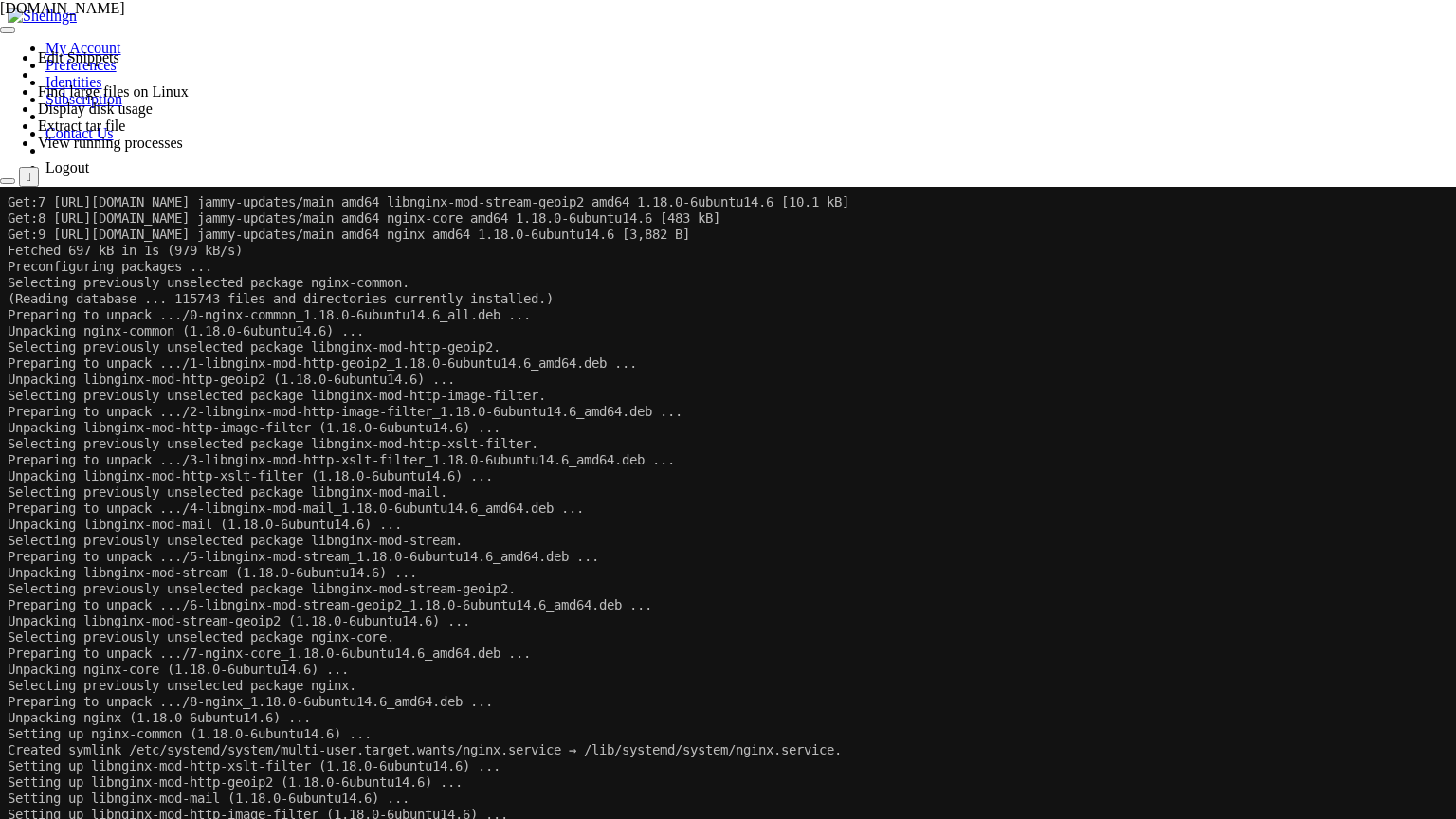 scroll, scrollTop: 2078, scrollLeft: 0, axis: vertical 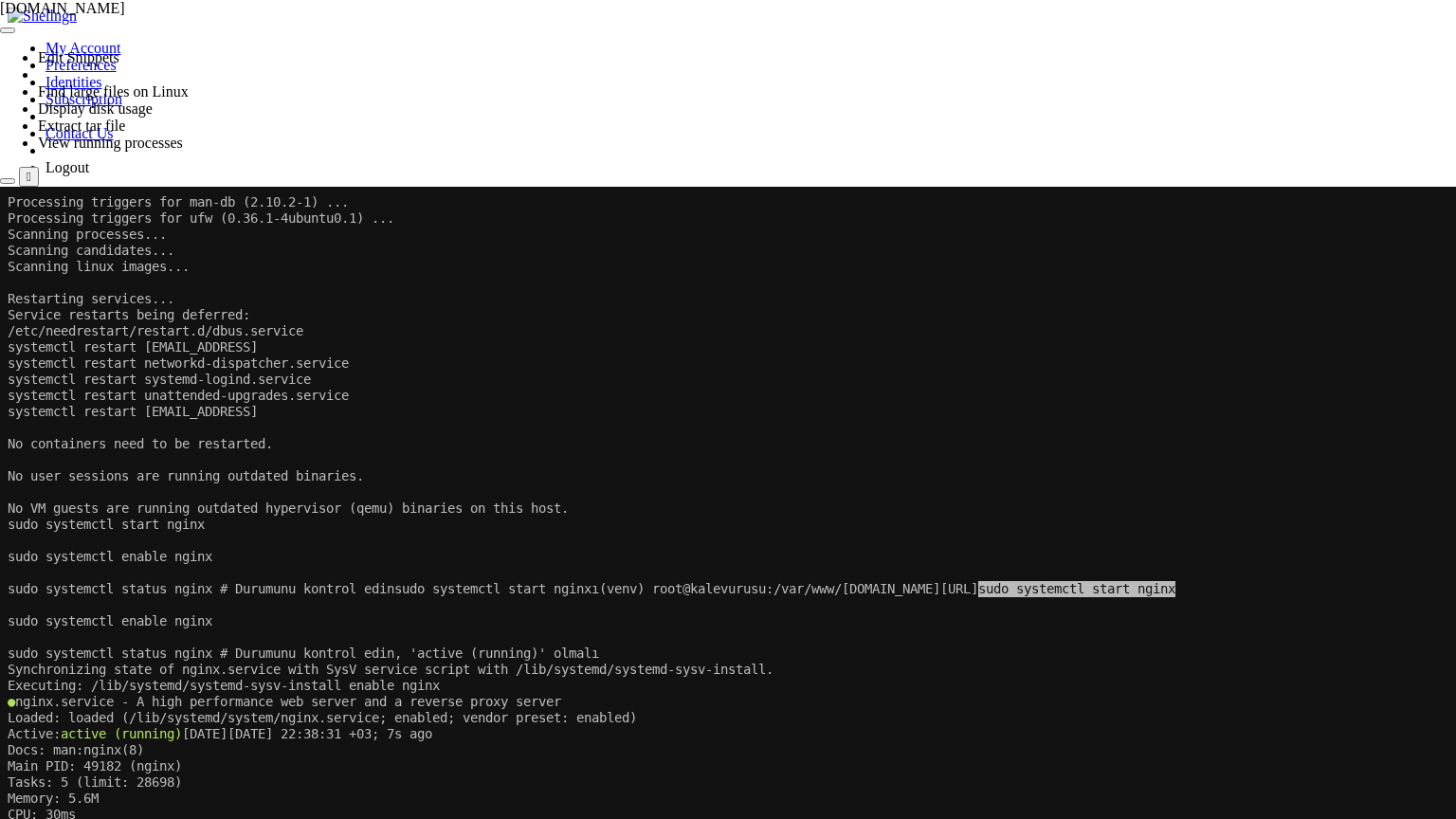 click on "●  nginx.service - A high performance web server and a reverse proxy server" 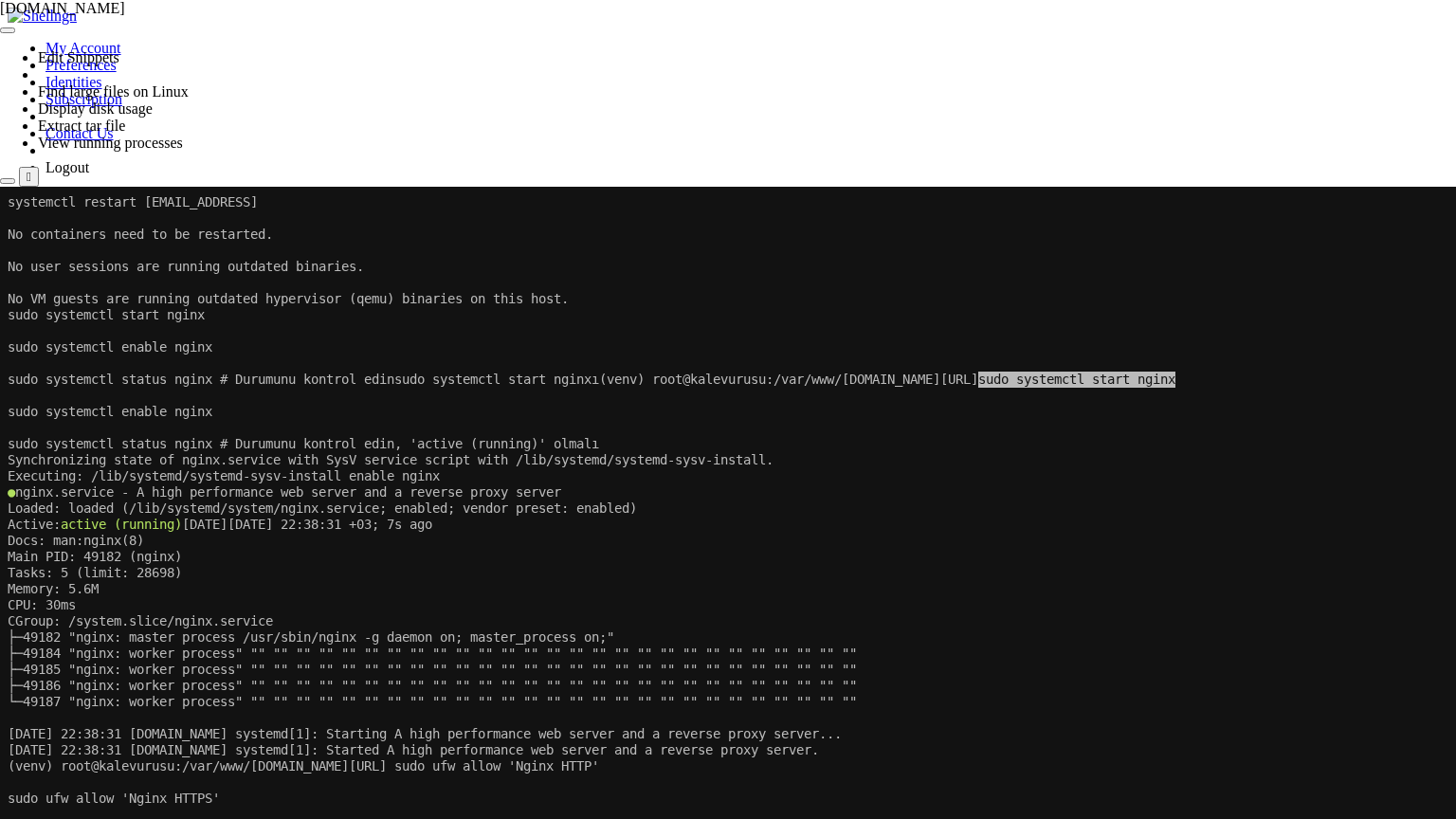 scroll, scrollTop: 3126, scrollLeft: 0, axis: vertical 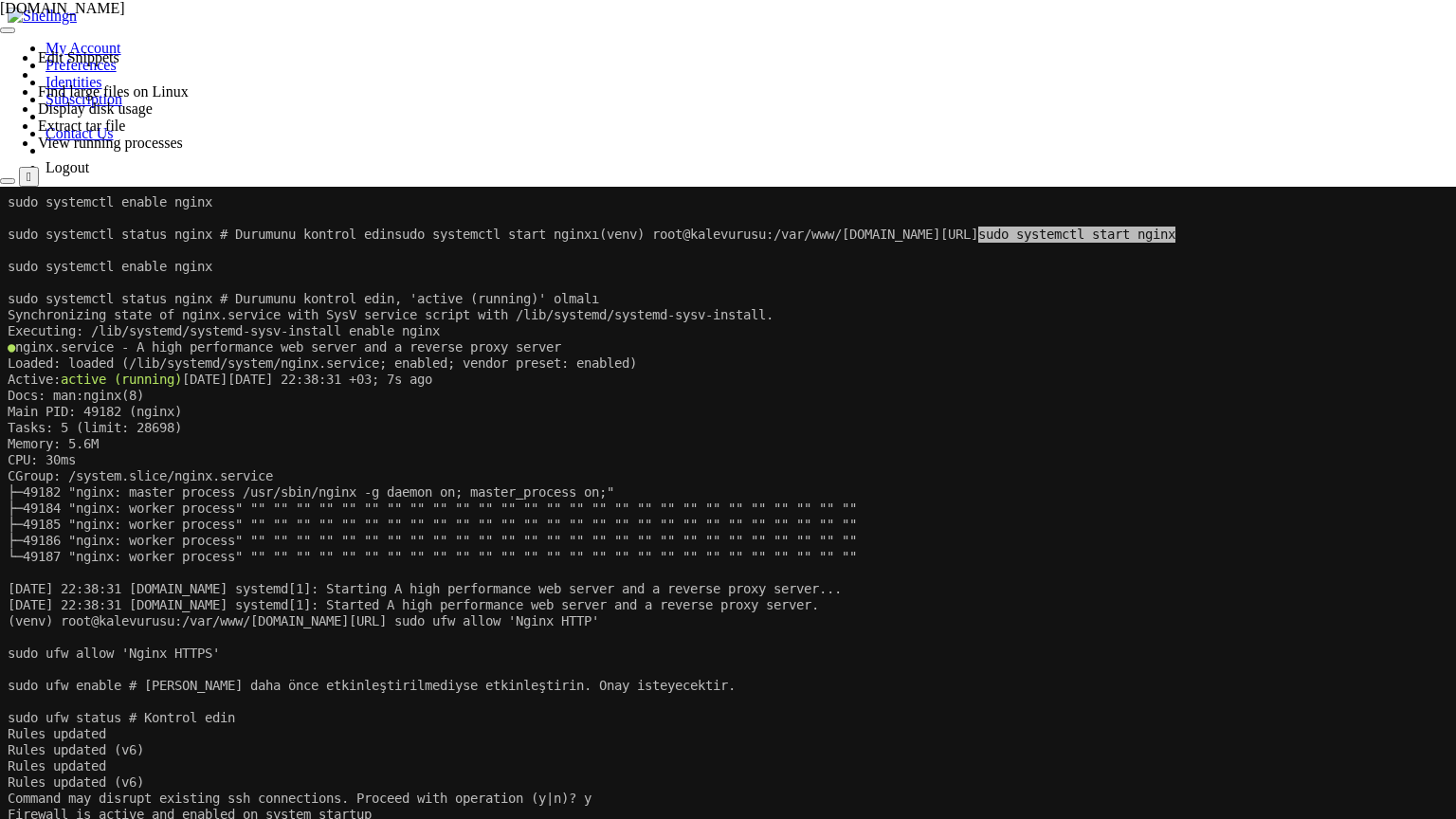 click on "sudo ufw enable # [PERSON_NAME] daha önce etkinleştirilmediyse etkinleştirin. Onay isteyecektir." 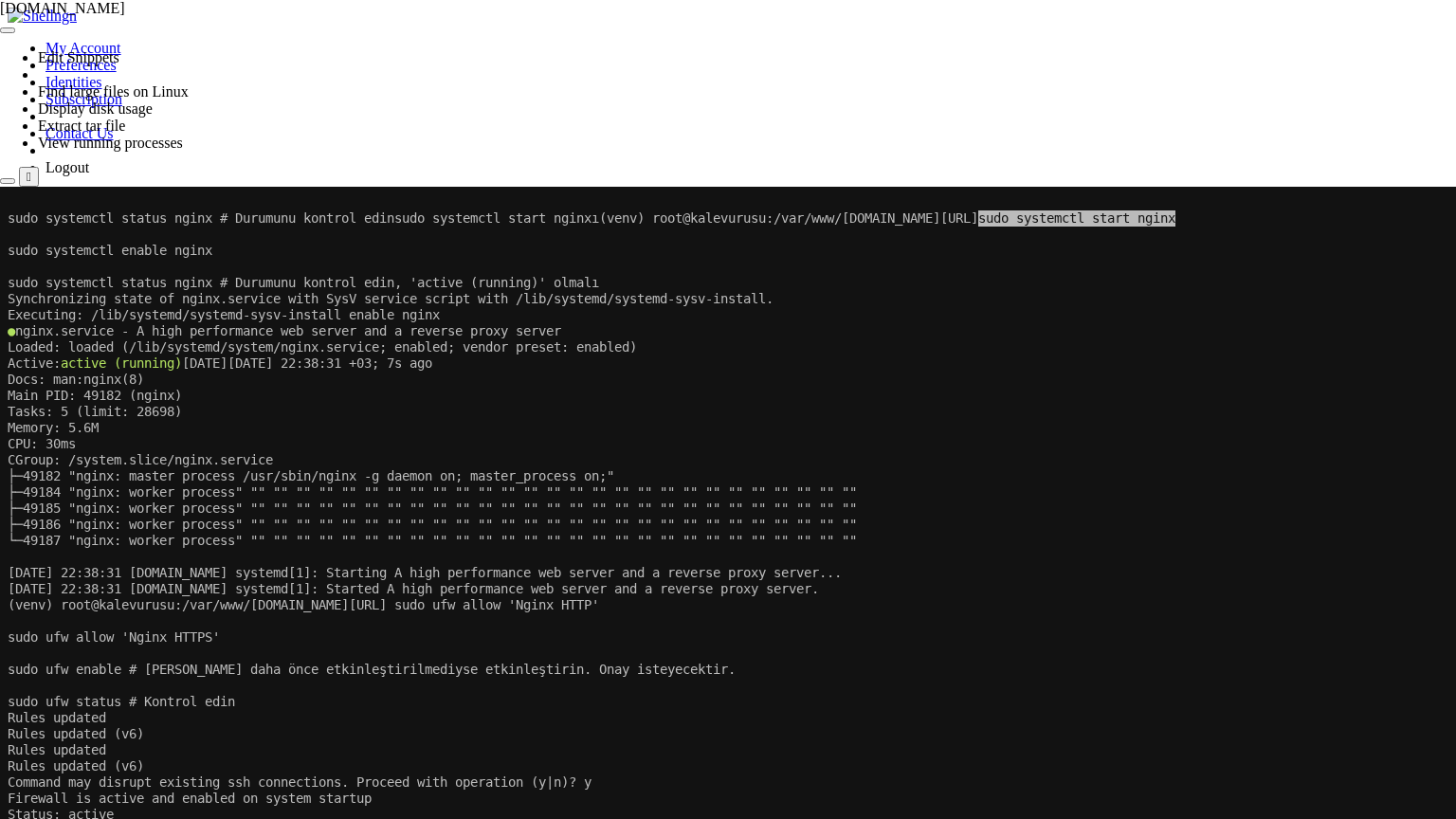 scroll, scrollTop: 3142, scrollLeft: 0, axis: vertical 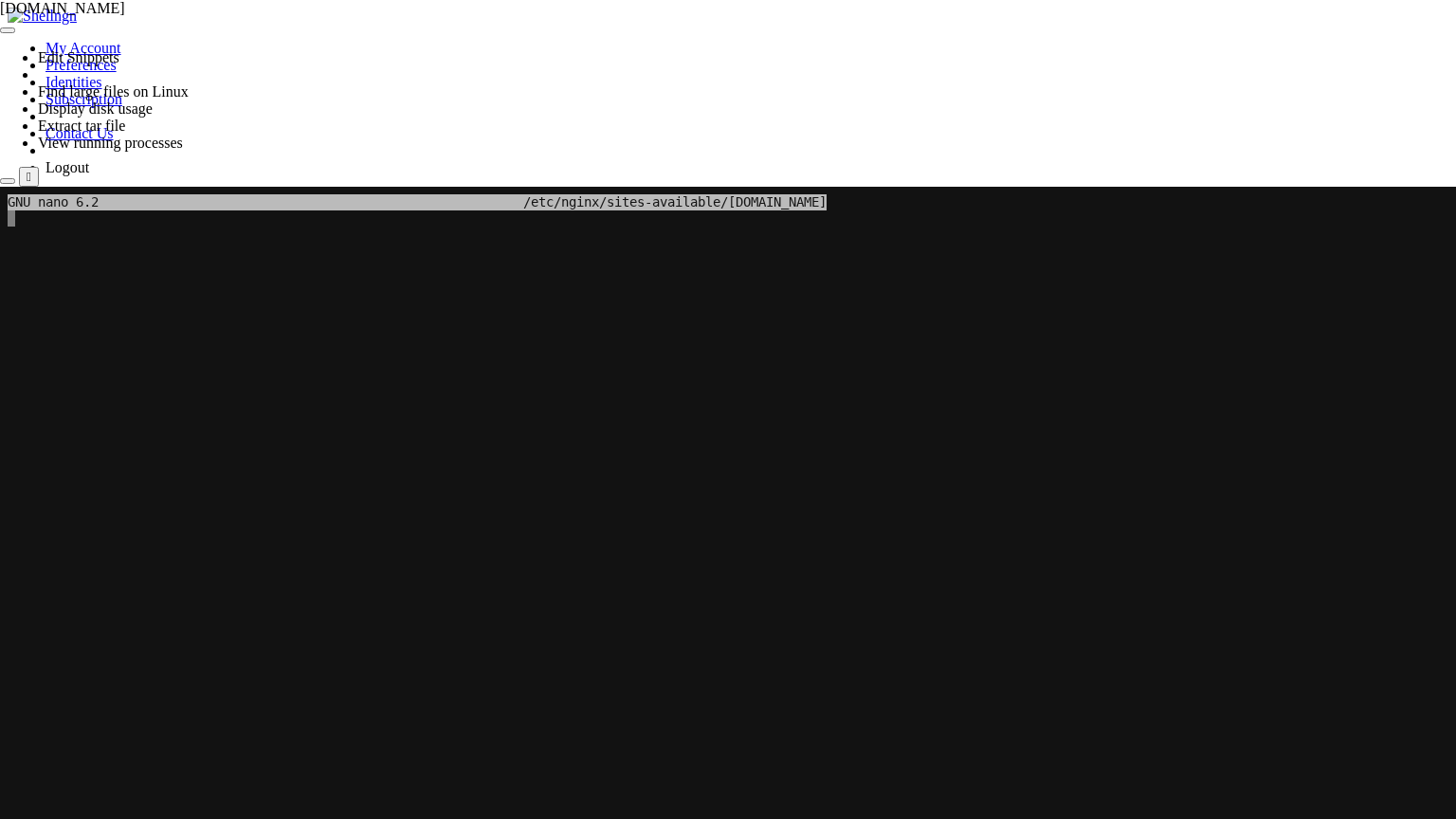 click 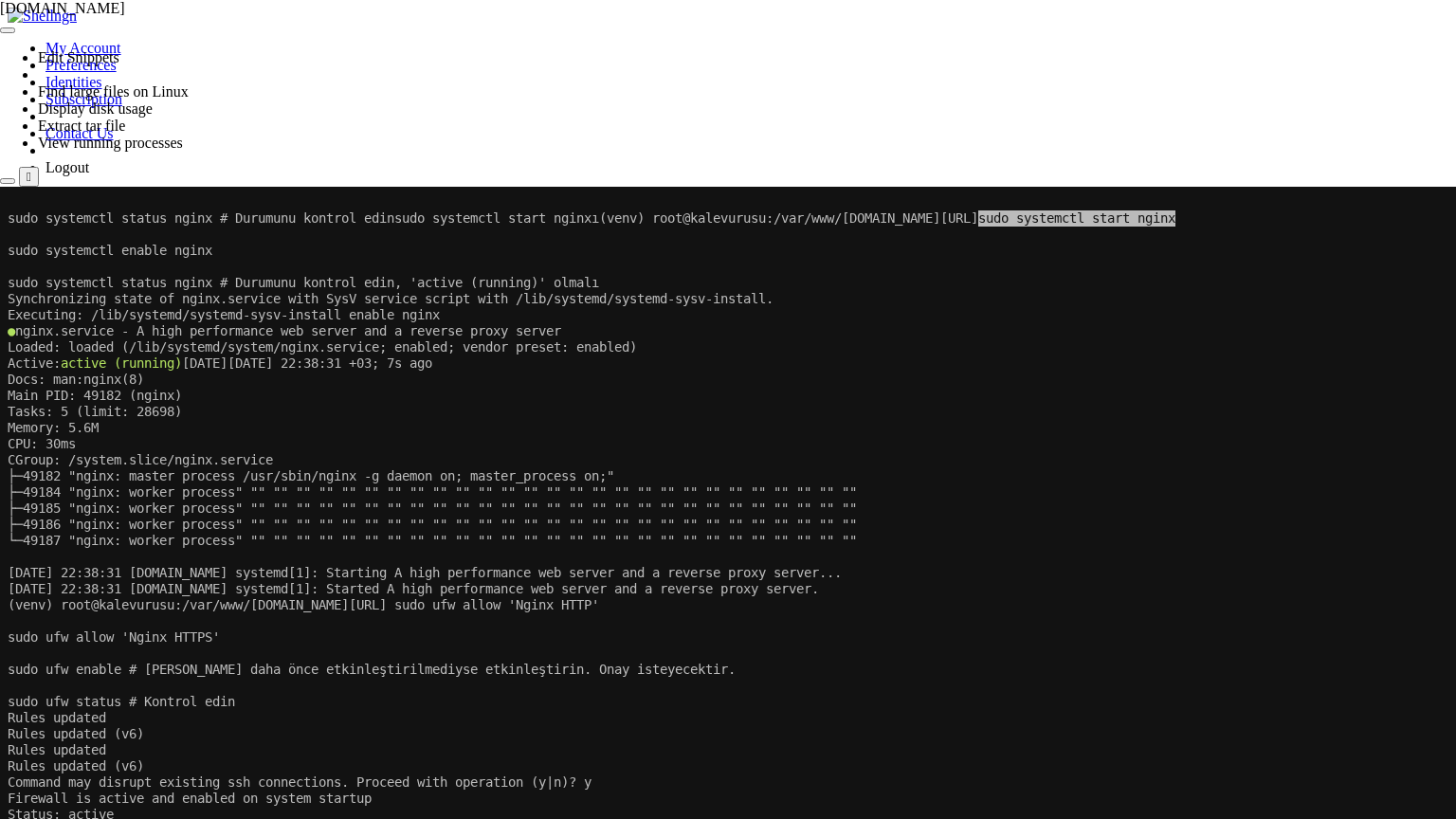 click 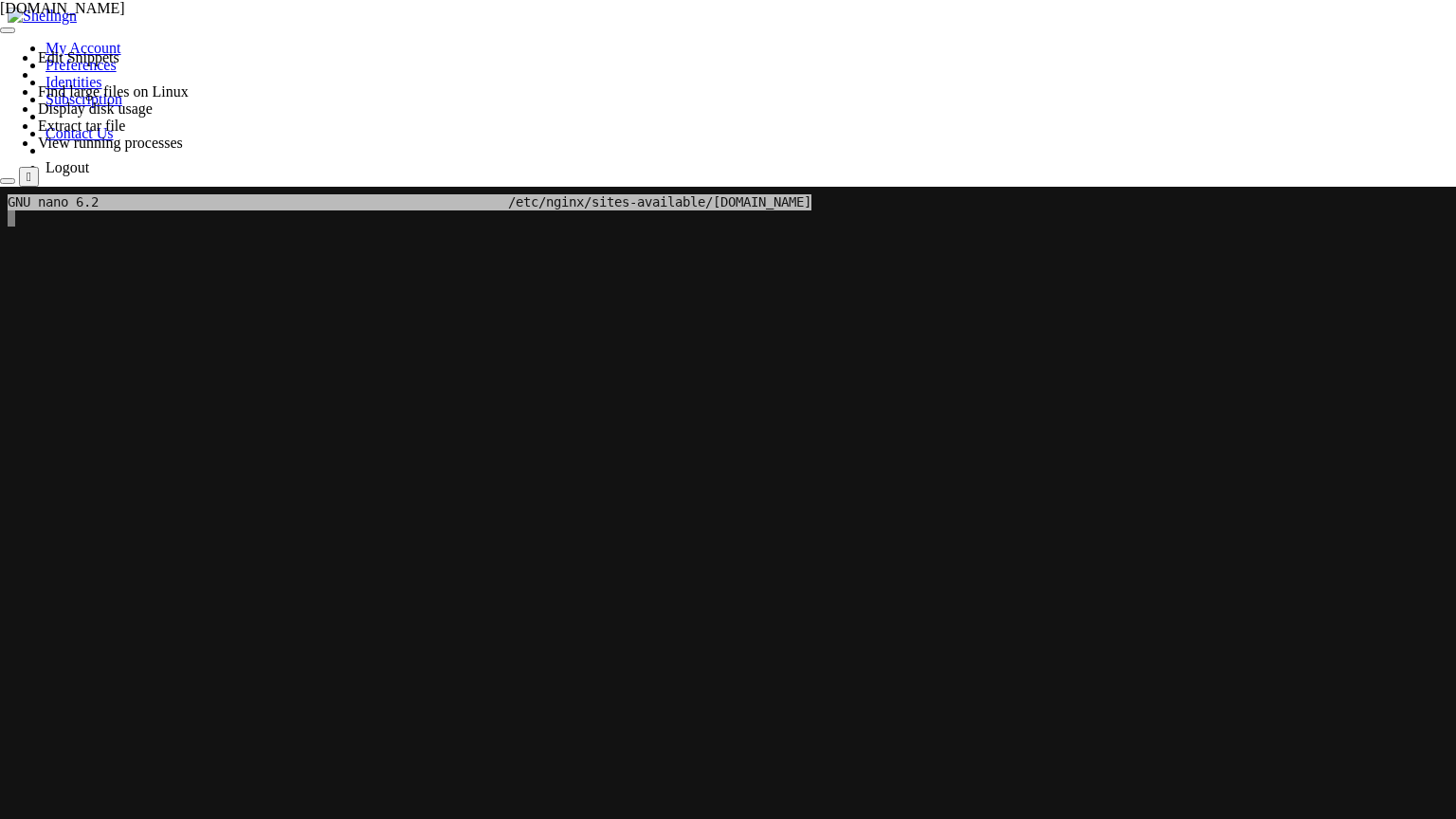click 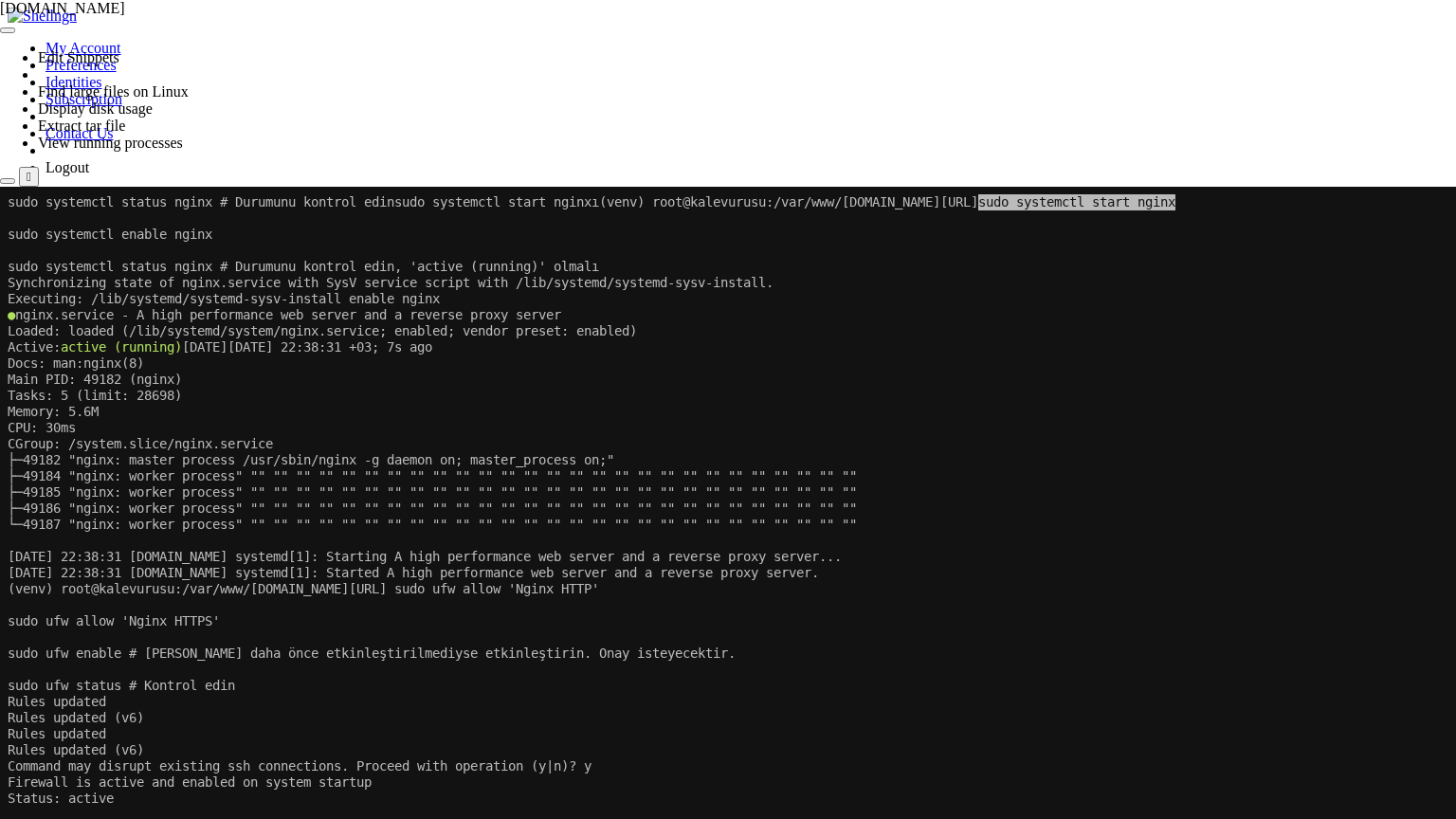 click 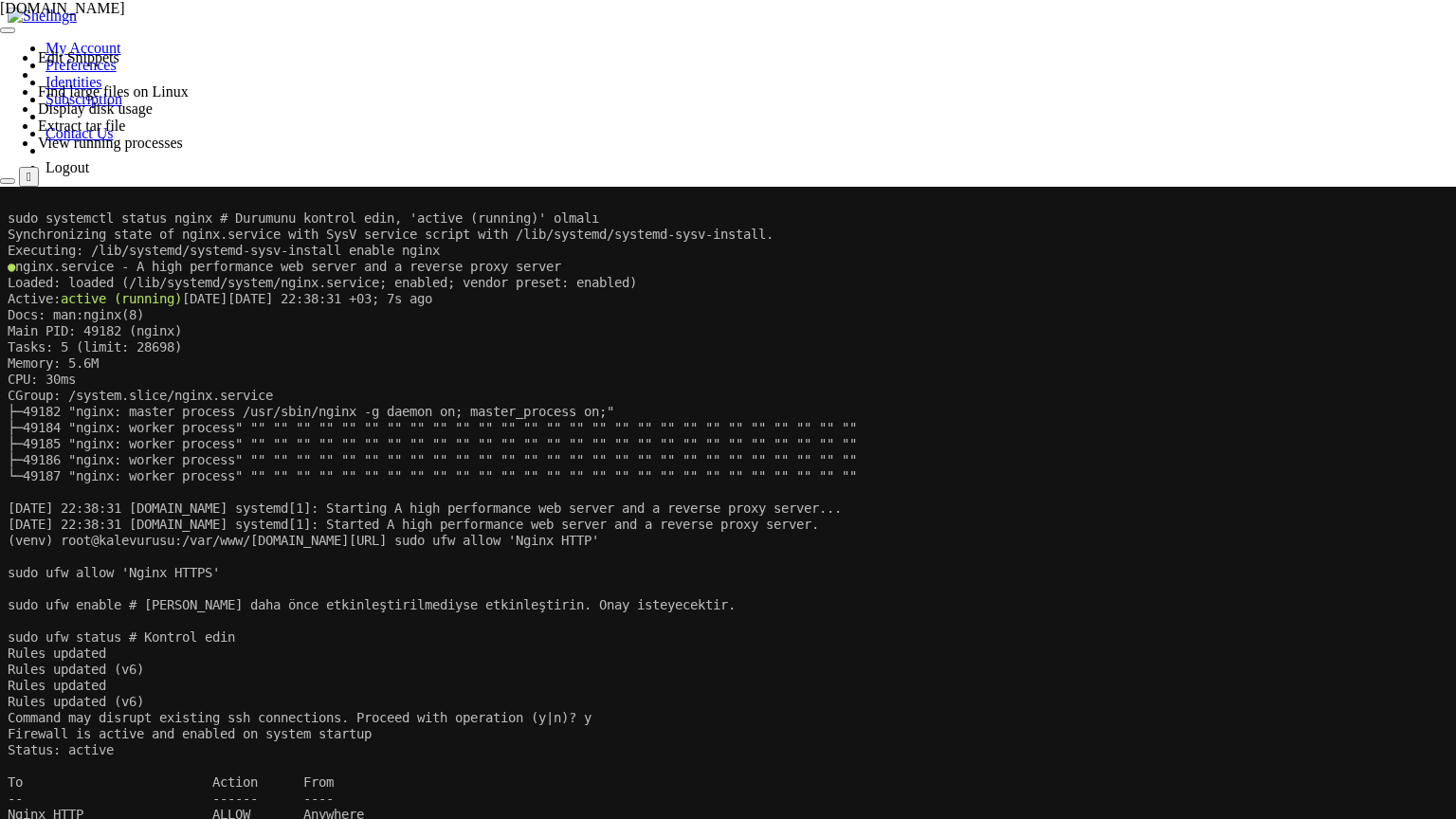 scroll, scrollTop: 3207, scrollLeft: 0, axis: vertical 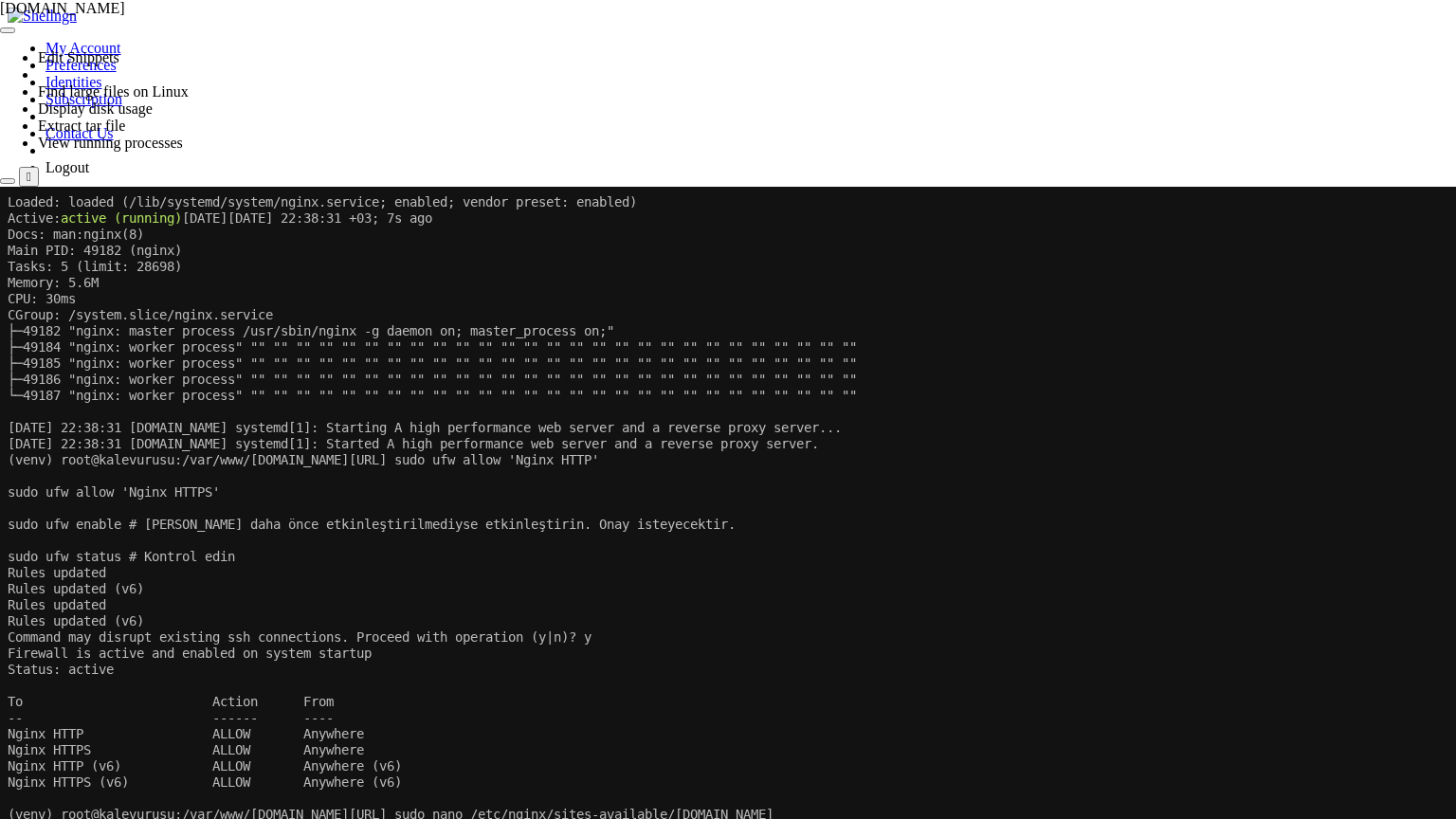 click on "Rules updated (v6)" 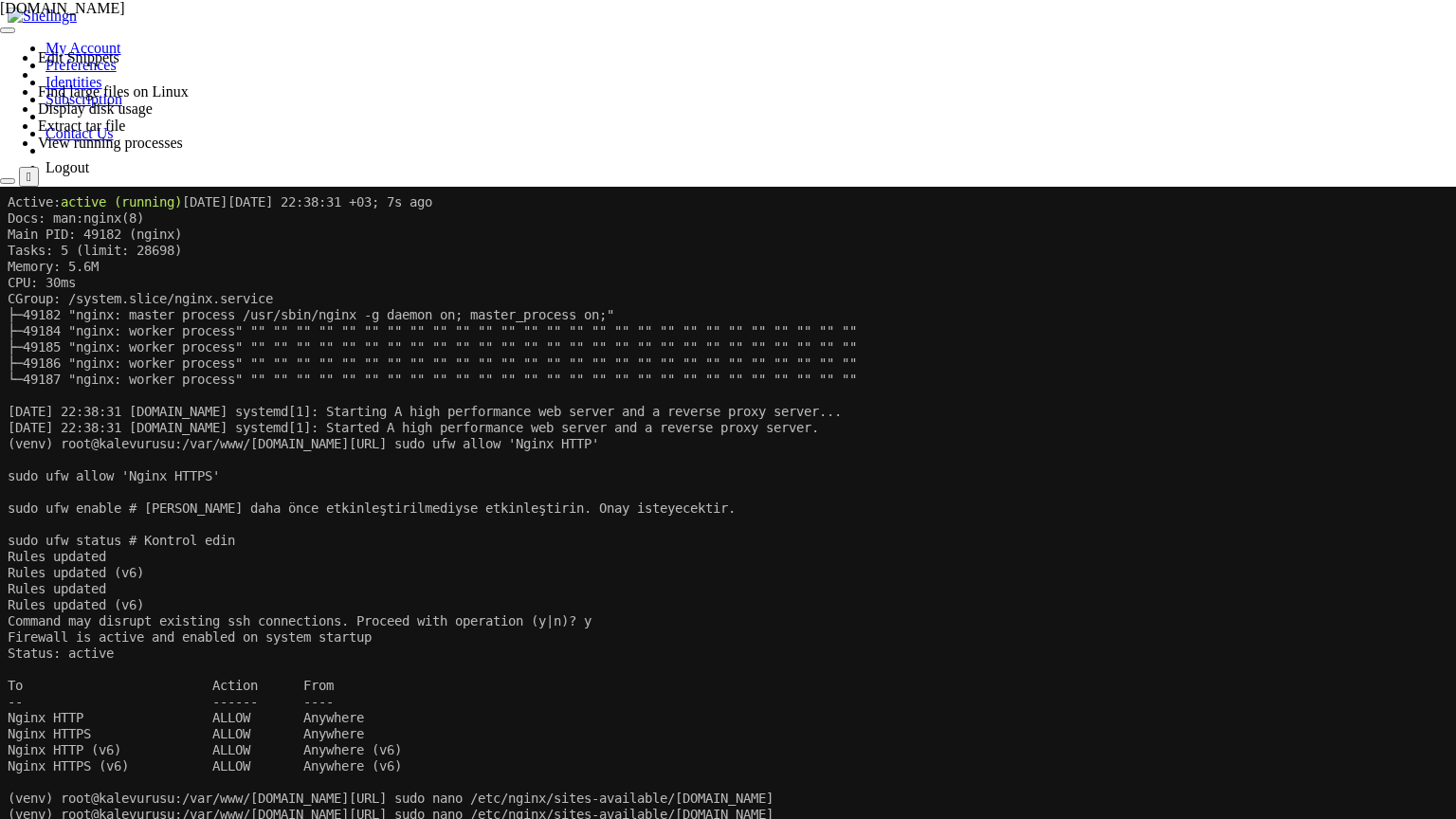 scroll, scrollTop: 3320, scrollLeft: 0, axis: vertical 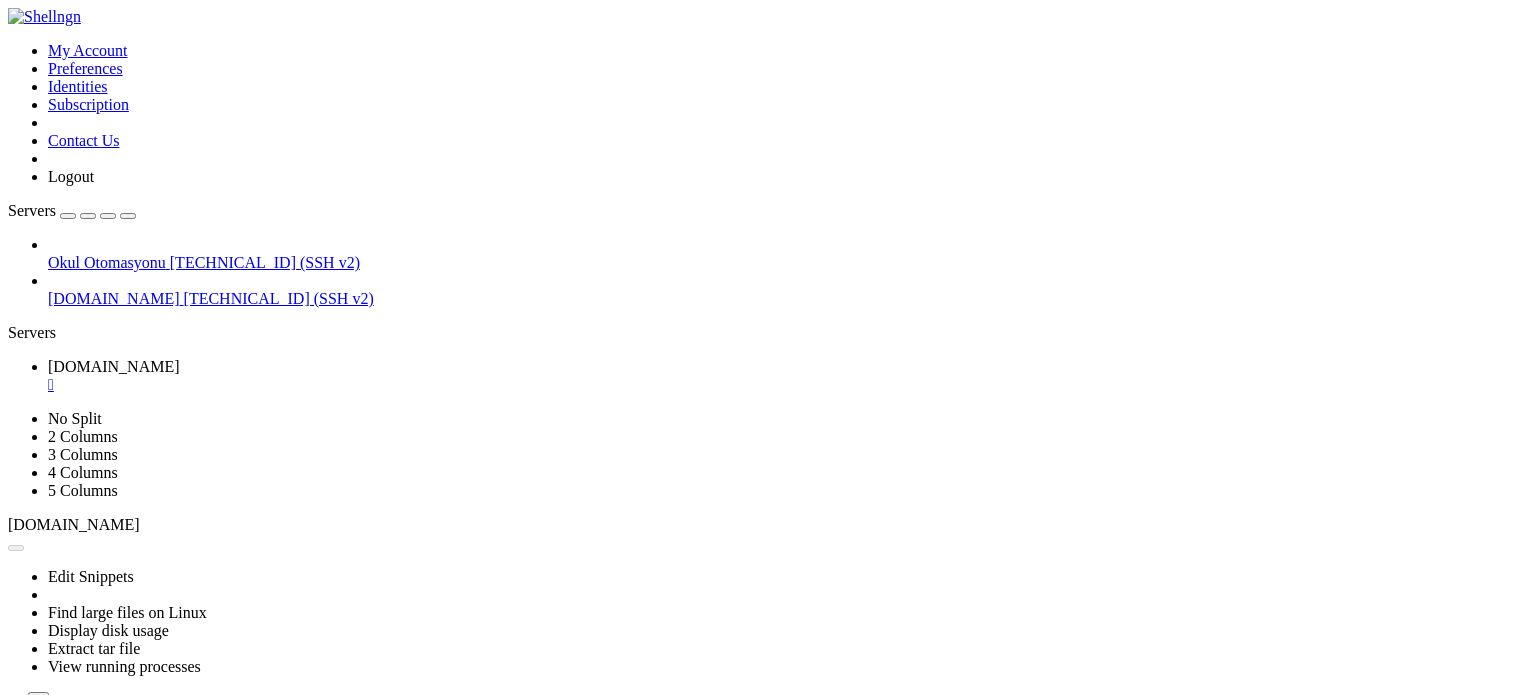 click on "[DOMAIN_NAME]
" at bounding box center (788, 376) 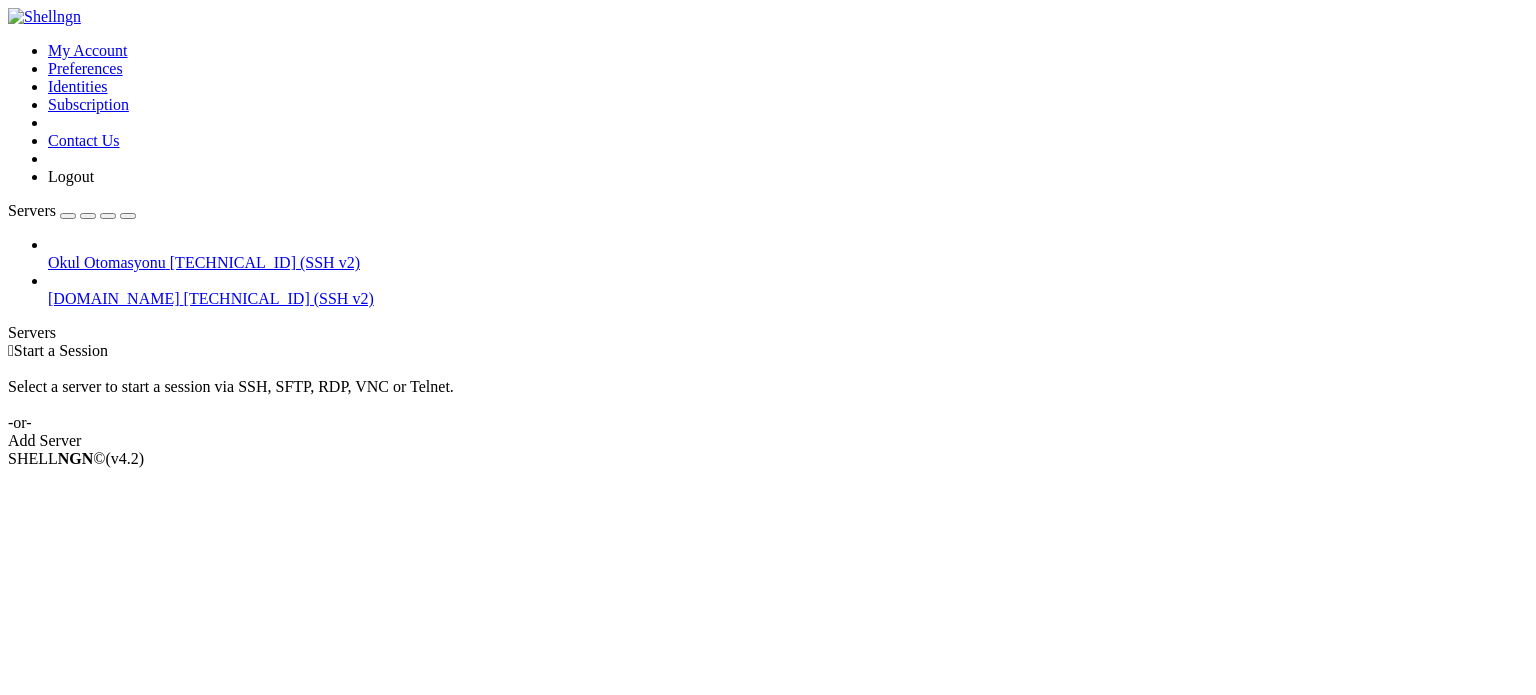 click on "[TECHNICAL_ID] (SSH v2)" at bounding box center [279, 298] 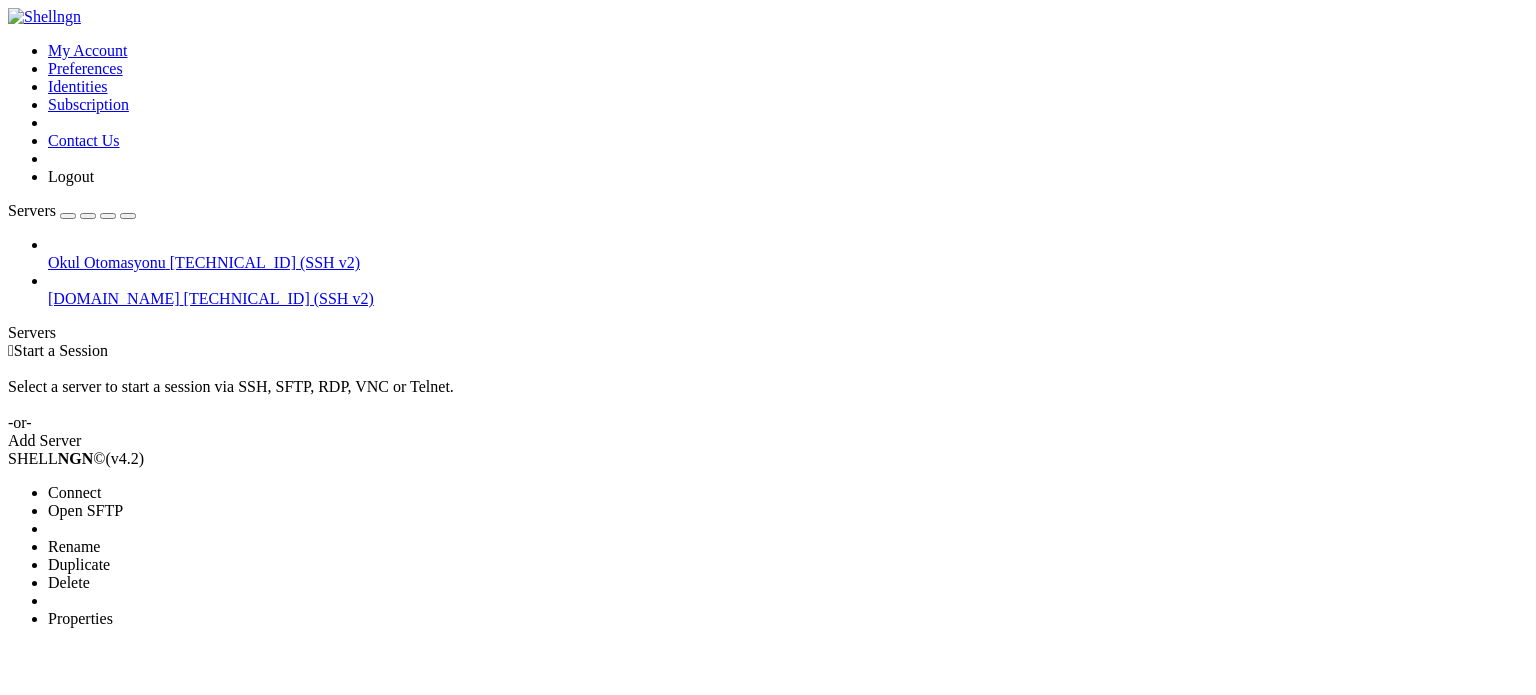 drag, startPoint x: 152, startPoint y: 333, endPoint x: 154, endPoint y: 367, distance: 34.058773 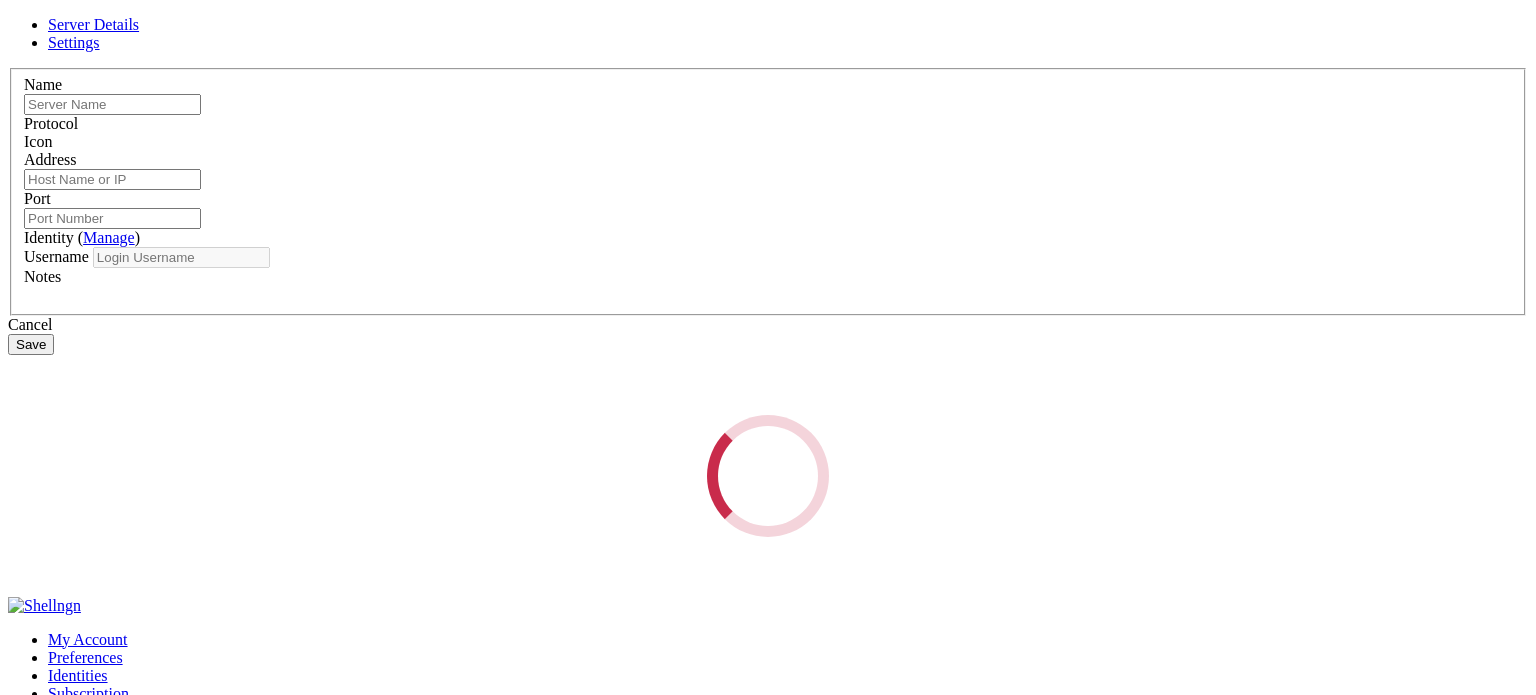 type on "[DOMAIN_NAME]" 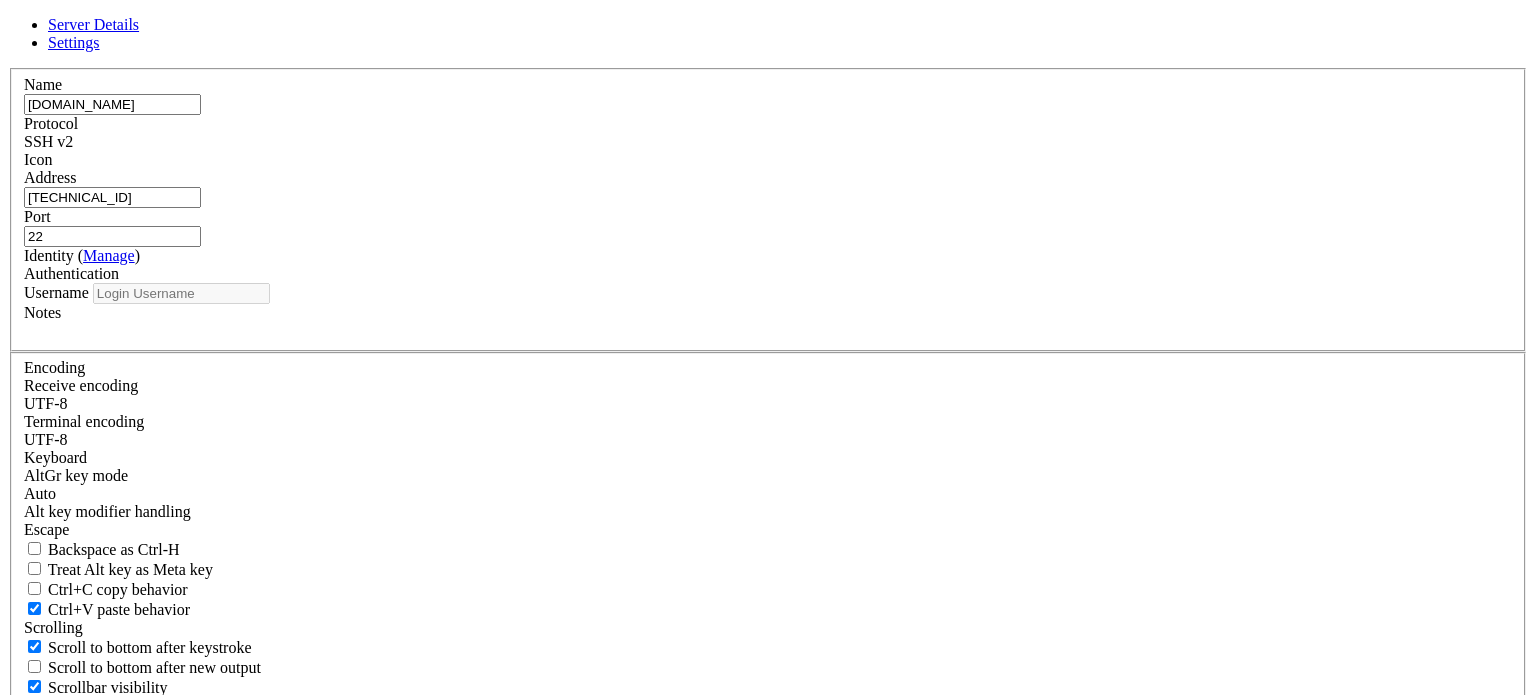 type on "root" 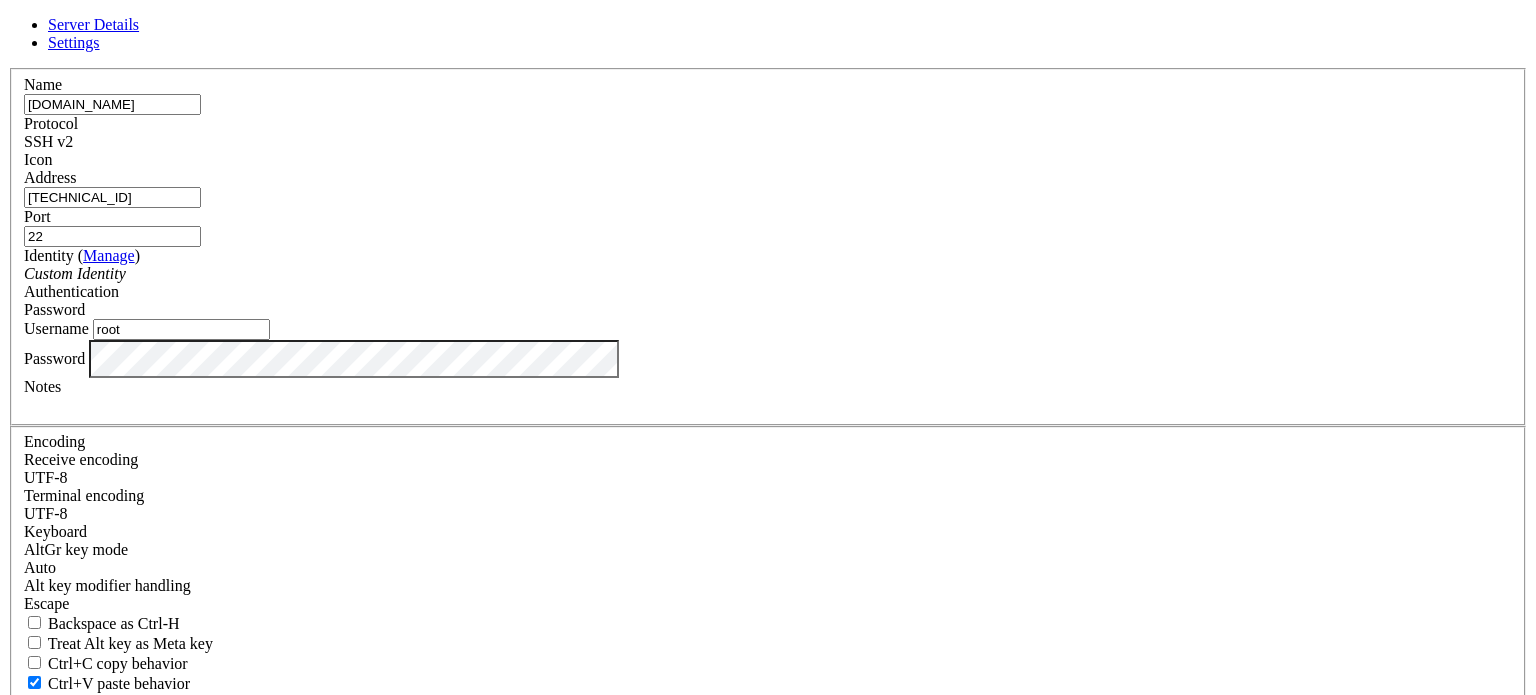 click on "Server Details
Settings
Name
[DOMAIN_NAME]
Protocol
SSH v2
Icon" at bounding box center (768, 429) 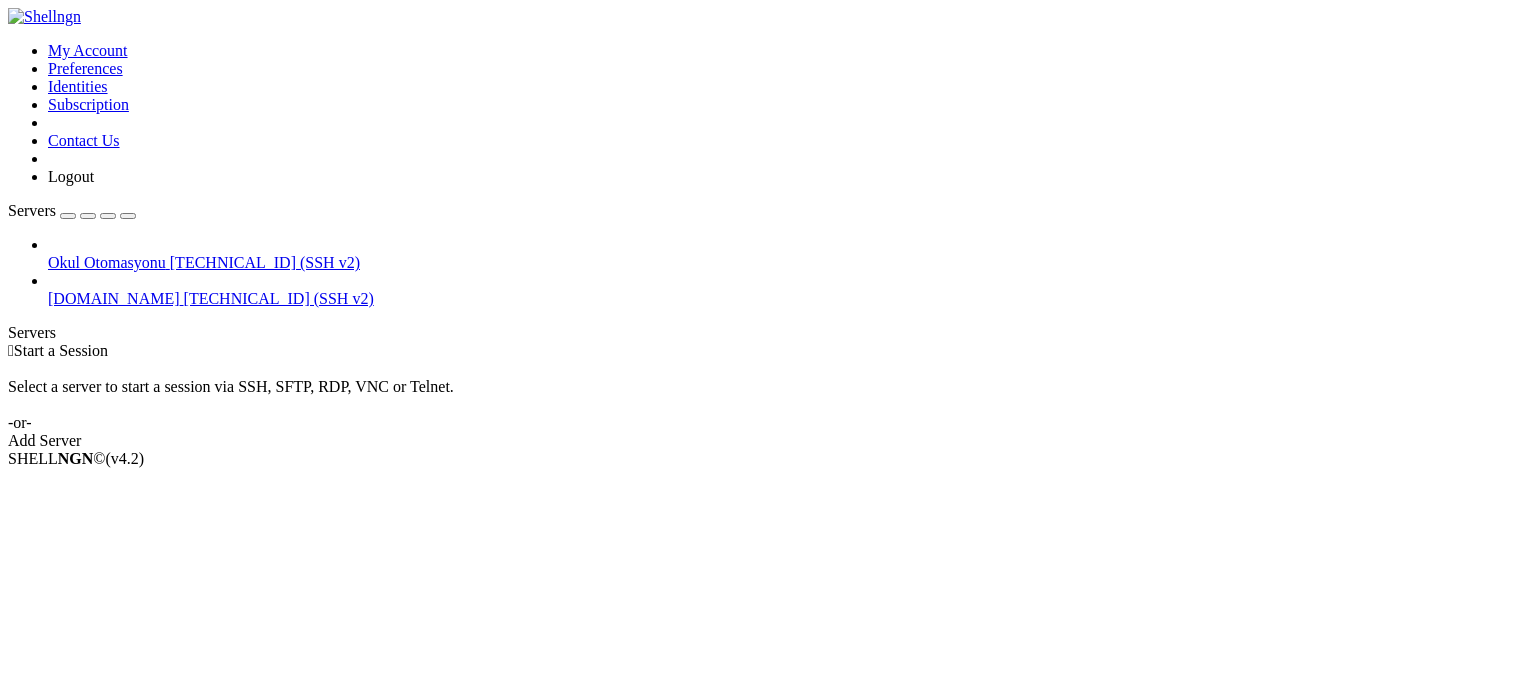 click on "[TECHNICAL_ID] (SSH v2)" at bounding box center (279, 298) 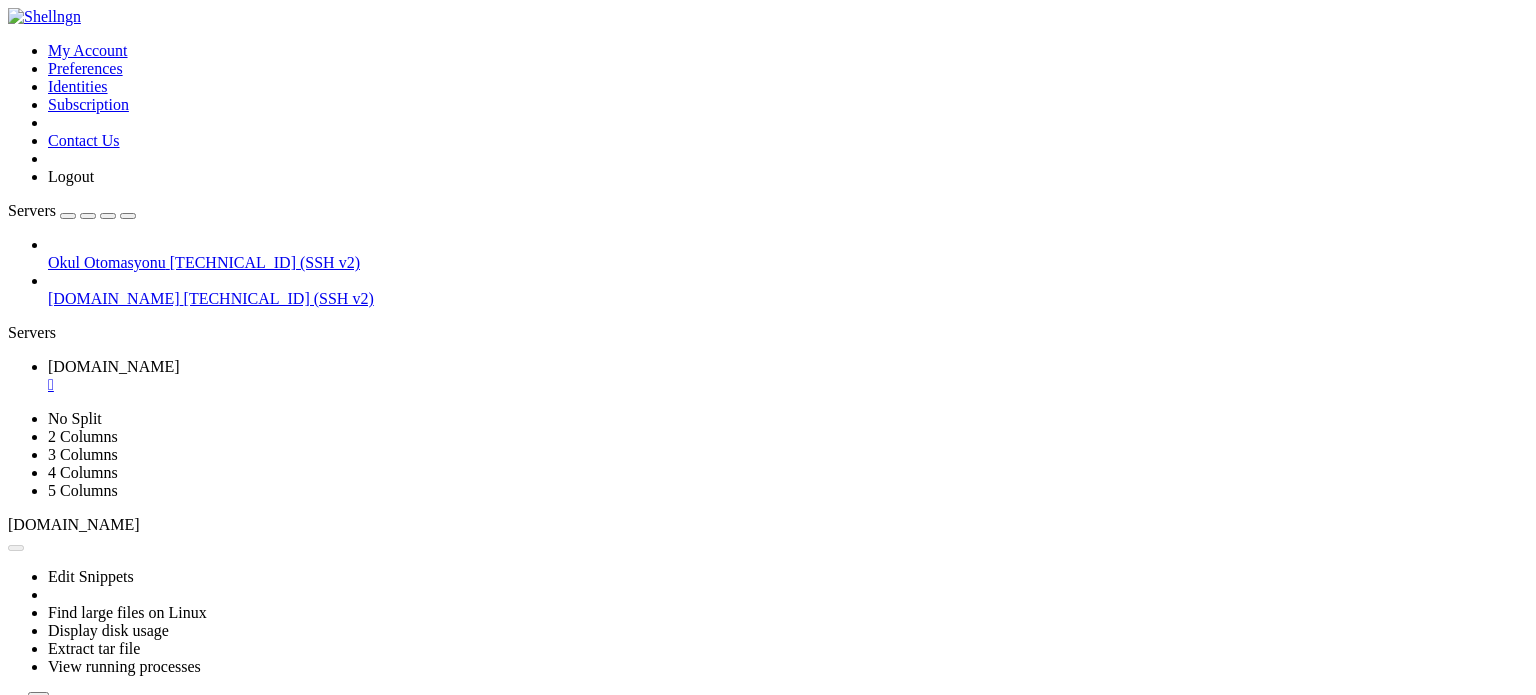scroll, scrollTop: 0, scrollLeft: 0, axis: both 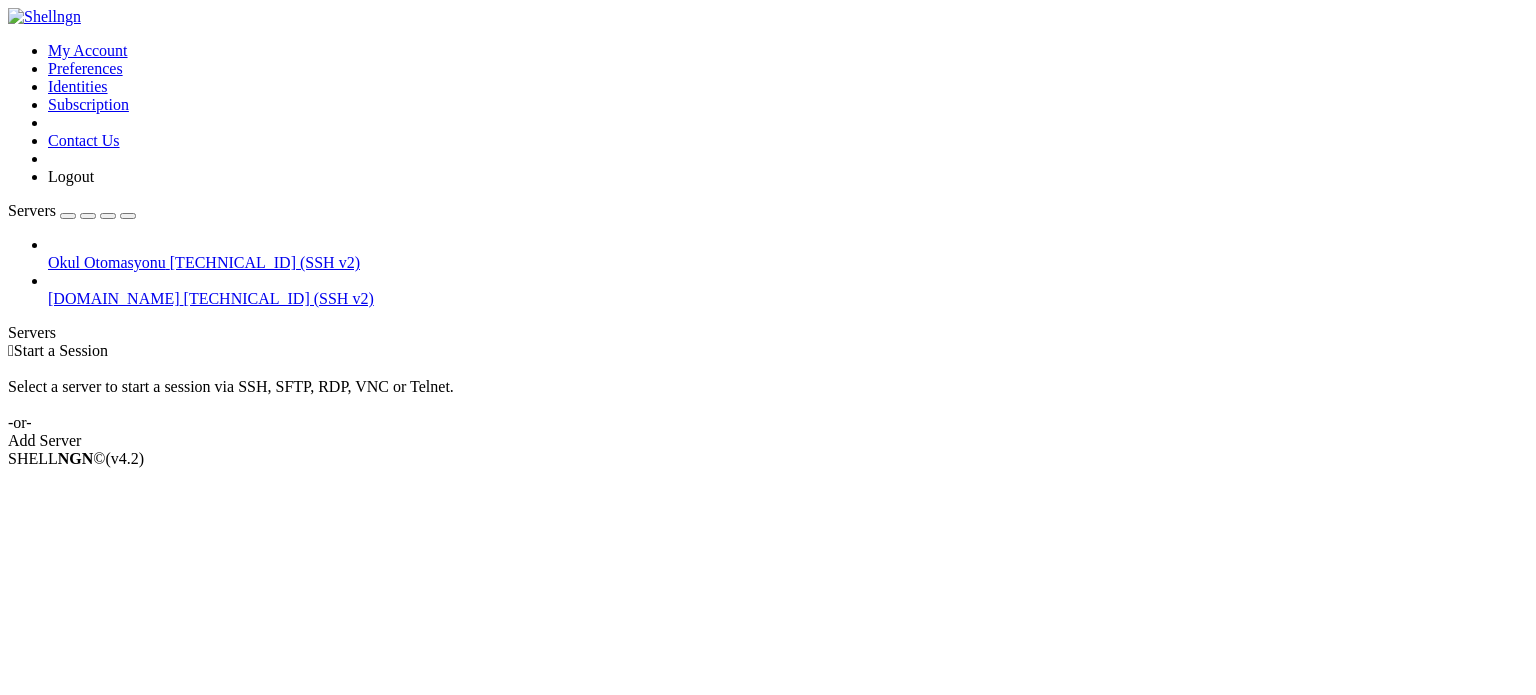 click on "[DOMAIN_NAME]" at bounding box center (114, 298) 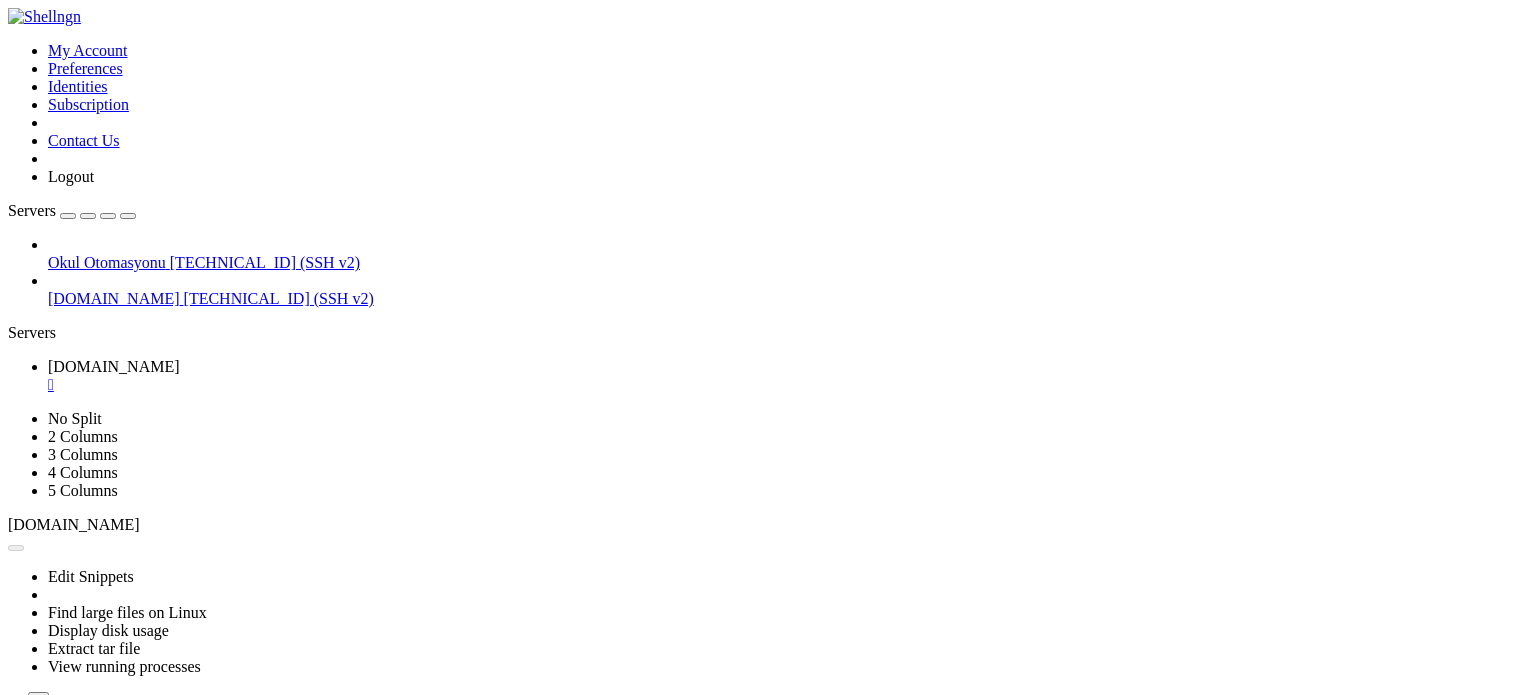 scroll, scrollTop: 0, scrollLeft: 0, axis: both 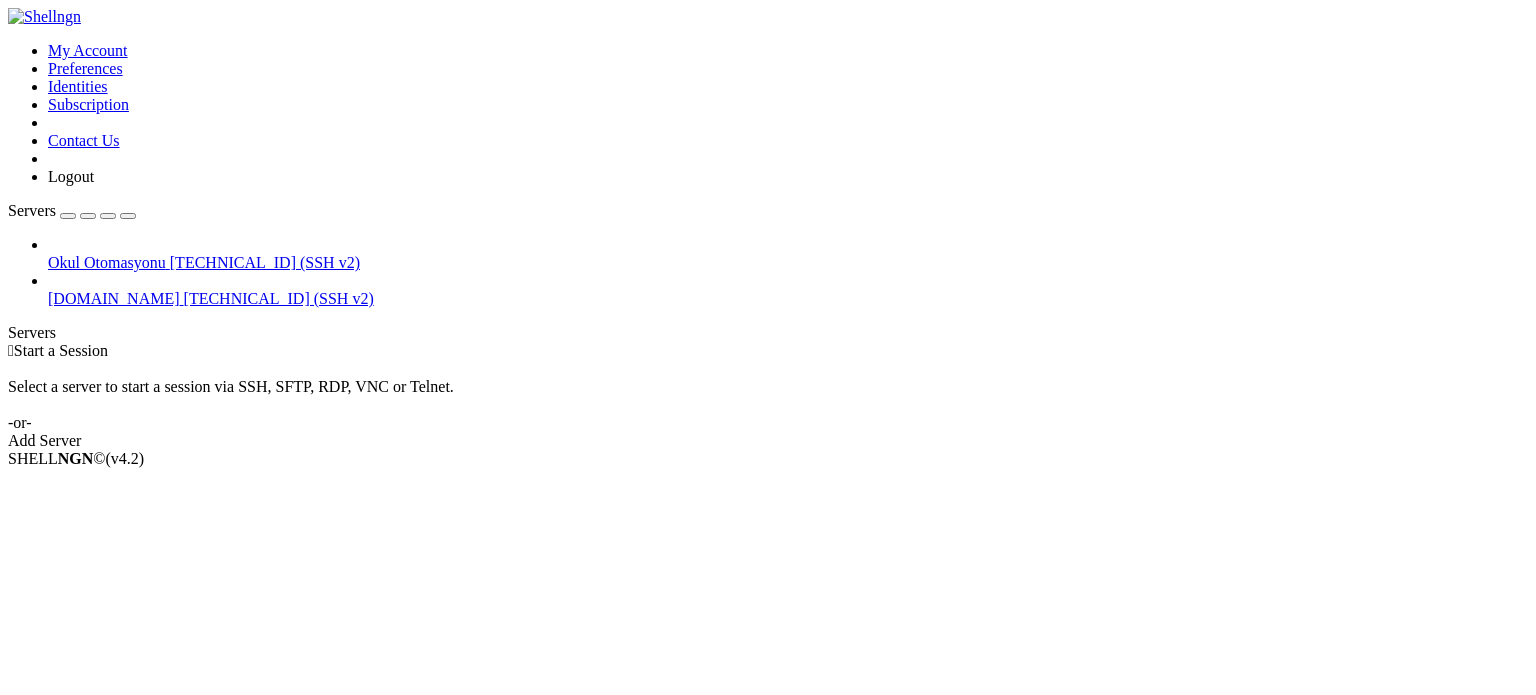 click on "[TECHNICAL_ID] (SSH v2)" at bounding box center (279, 298) 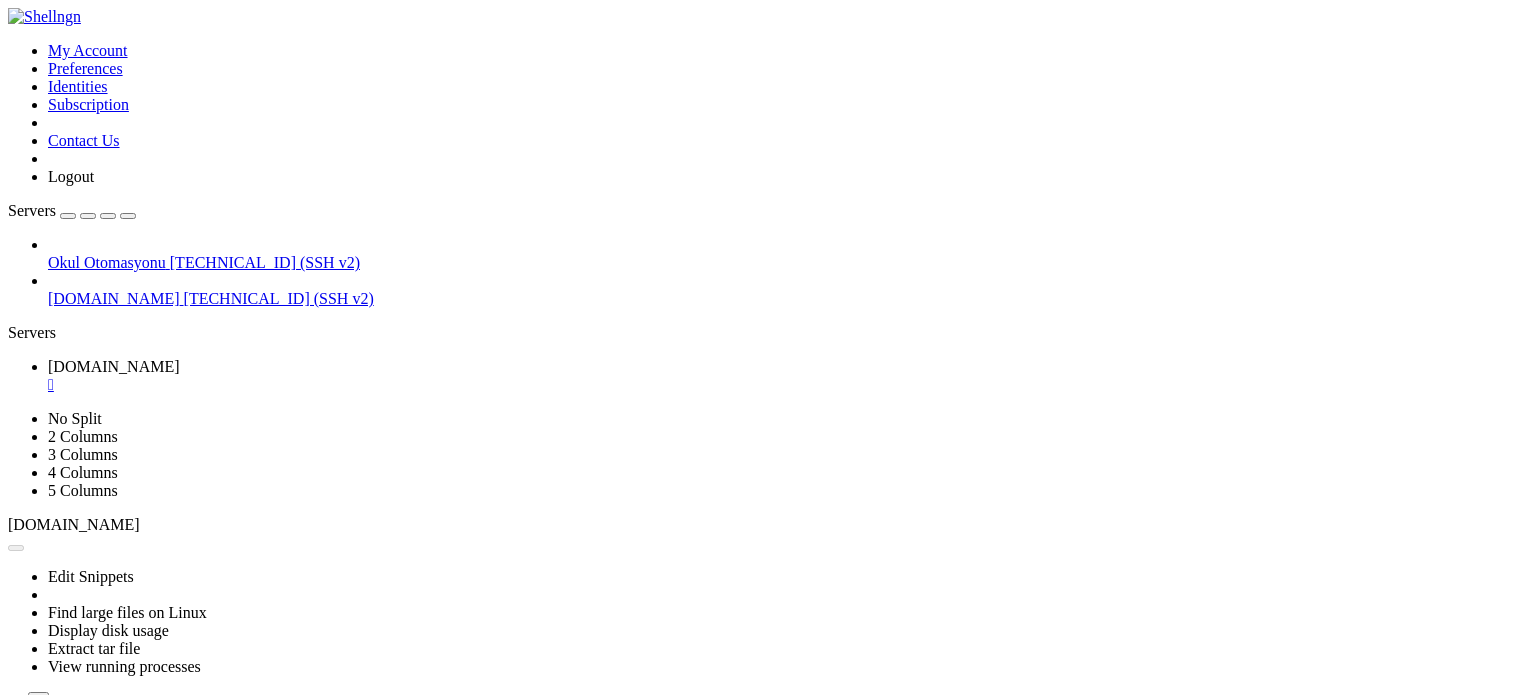 scroll, scrollTop: 0, scrollLeft: 0, axis: both 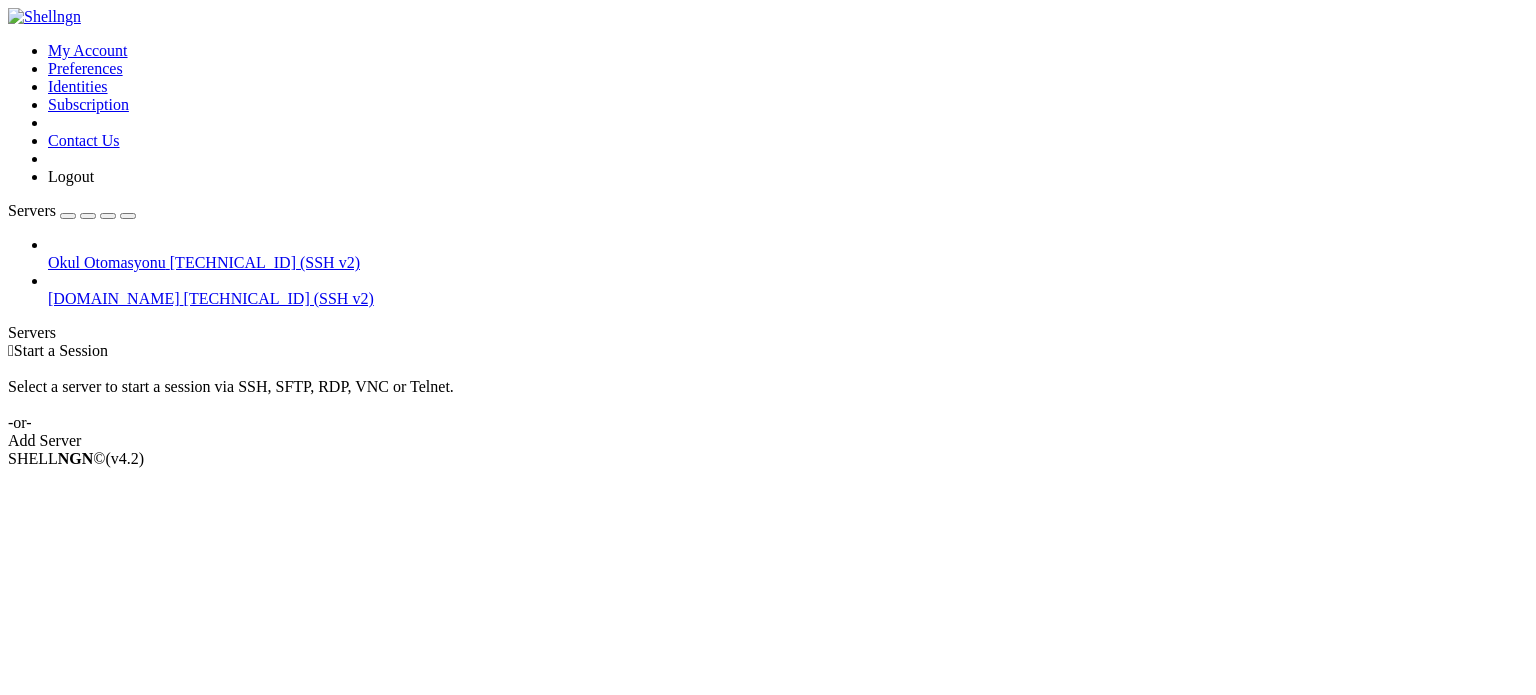 click on "[TECHNICAL_ID] (SSH v2)" at bounding box center [279, 298] 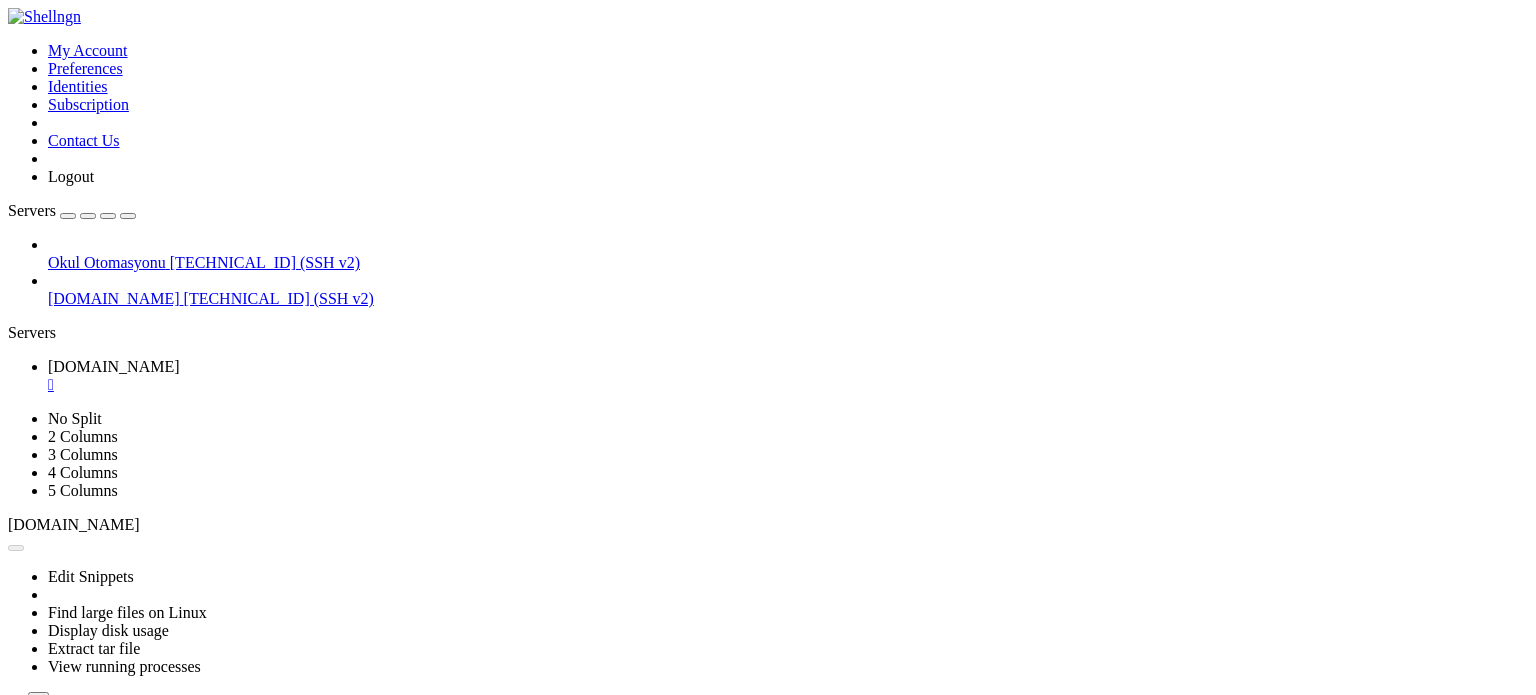 scroll, scrollTop: 0, scrollLeft: 0, axis: both 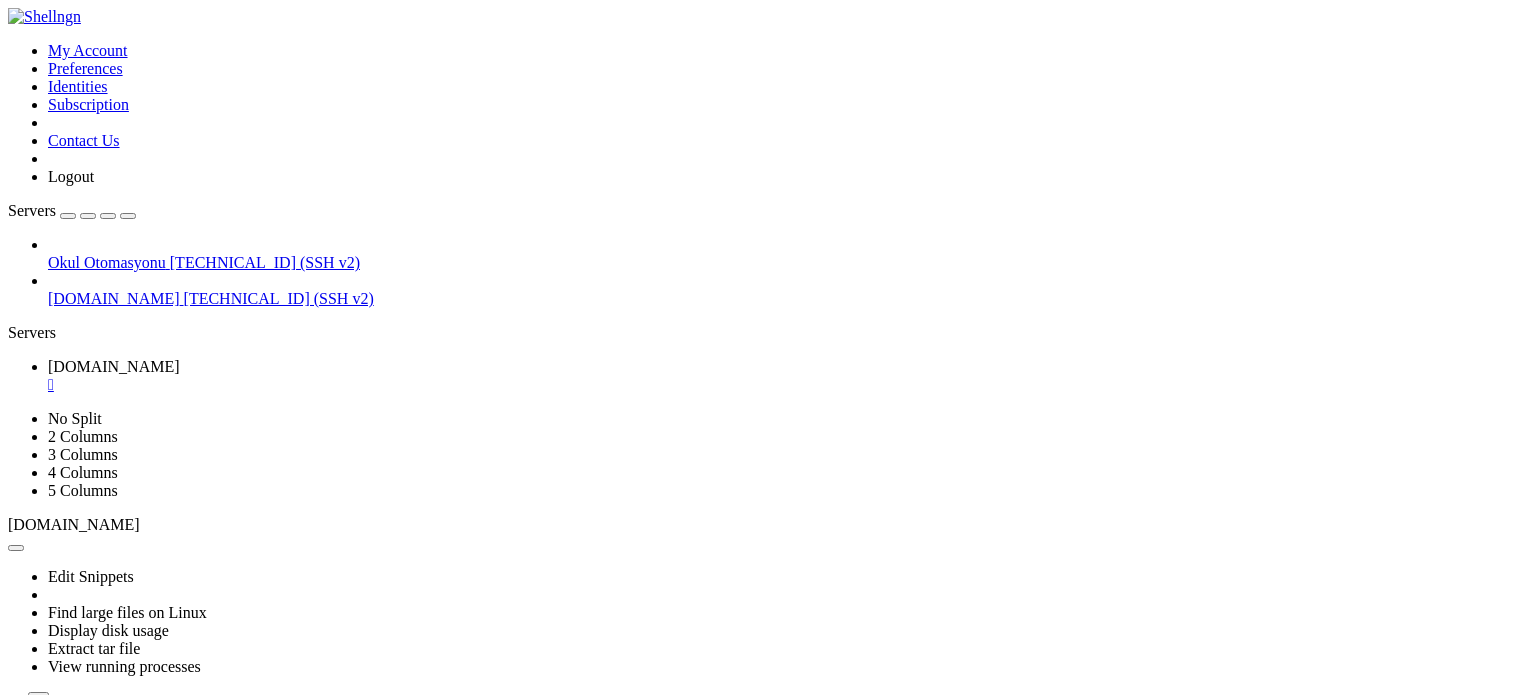 click 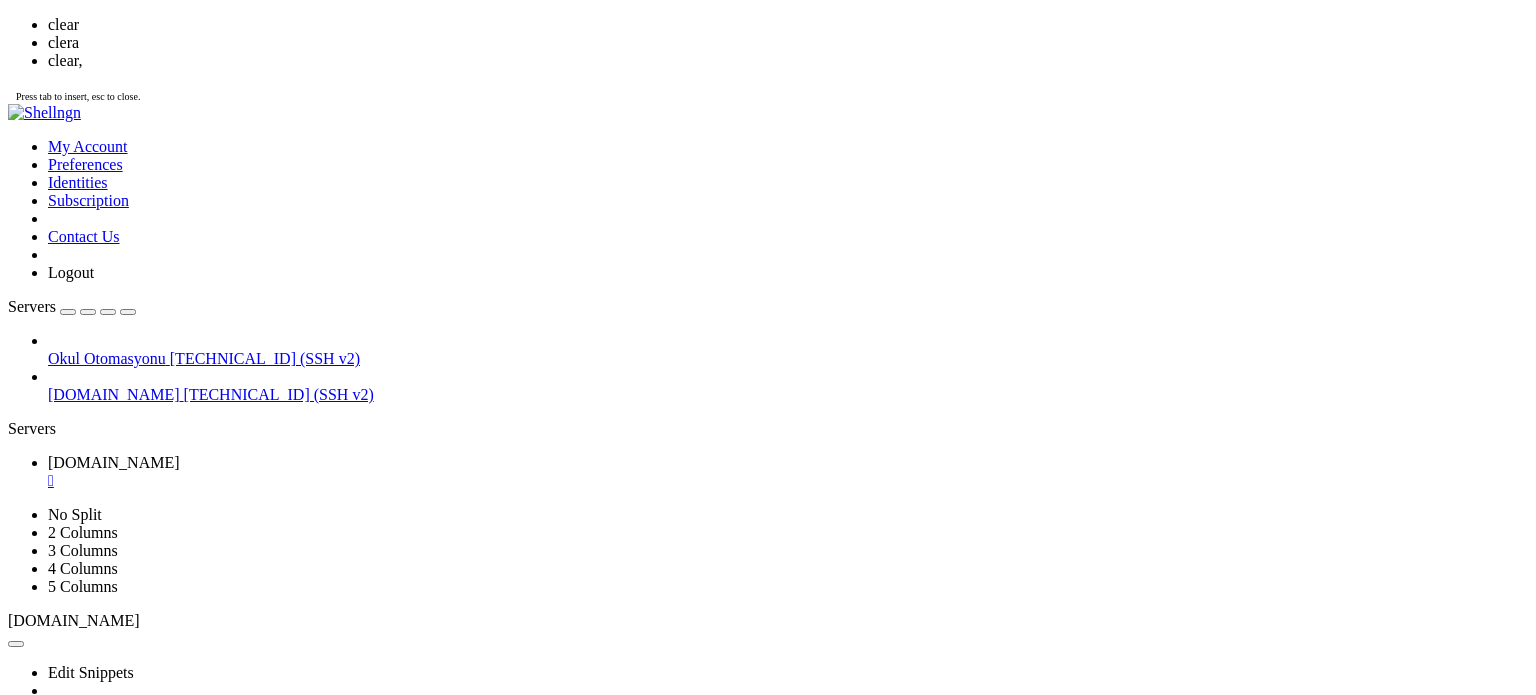 scroll, scrollTop: 0, scrollLeft: 0, axis: both 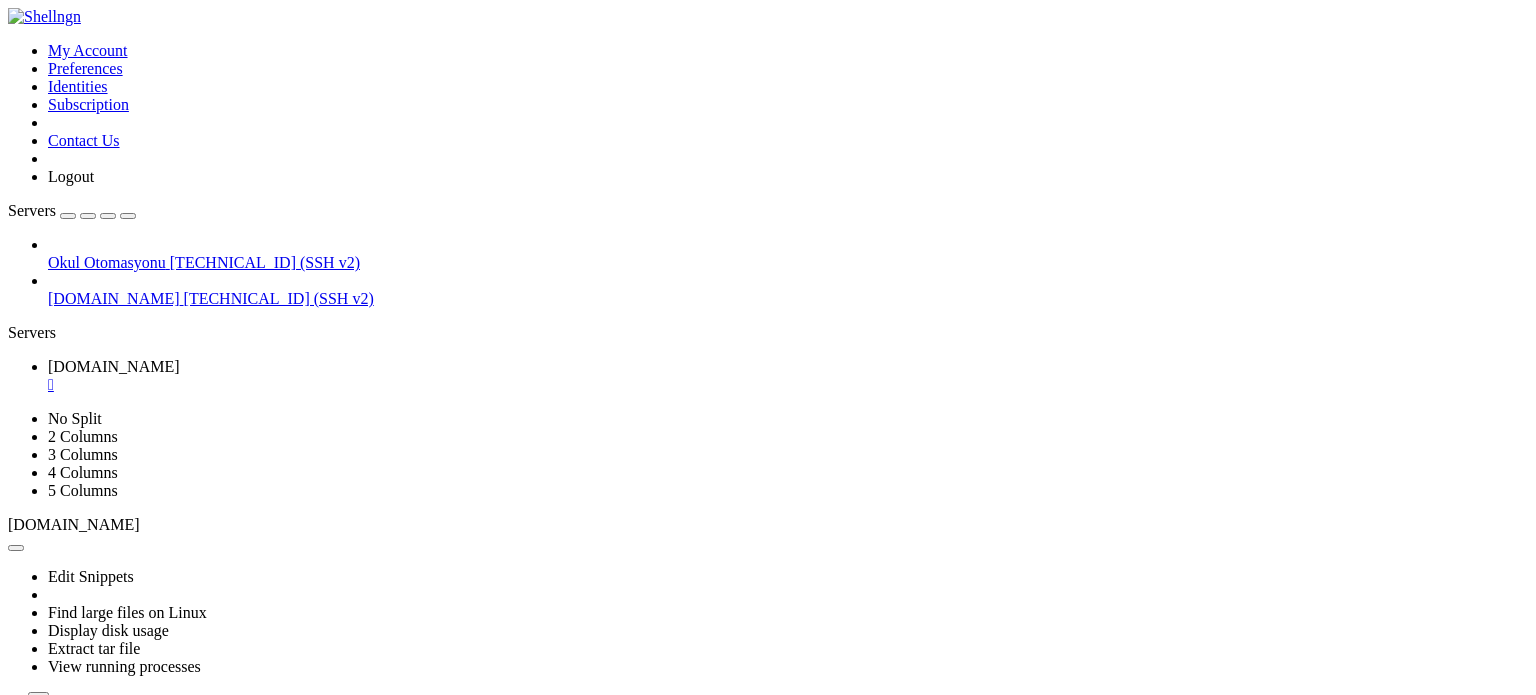 click 